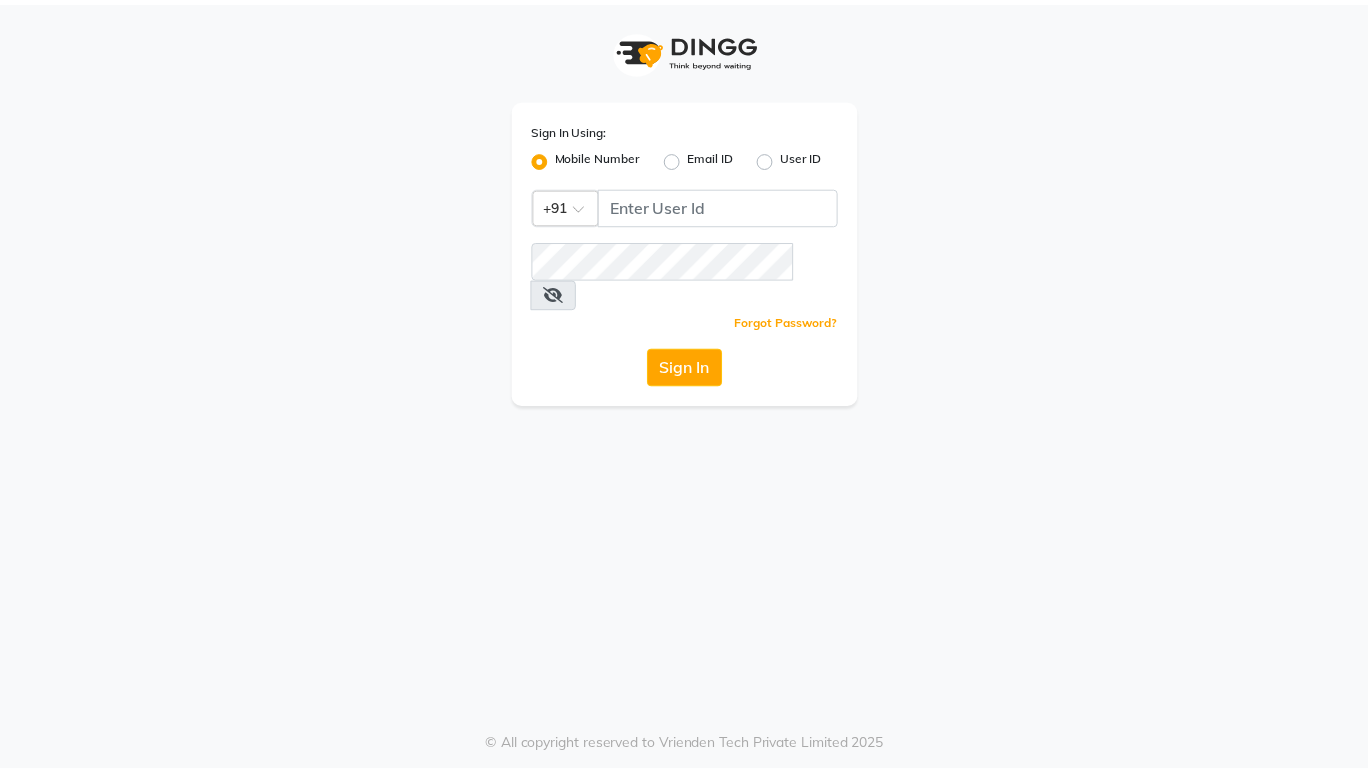 scroll, scrollTop: 0, scrollLeft: 0, axis: both 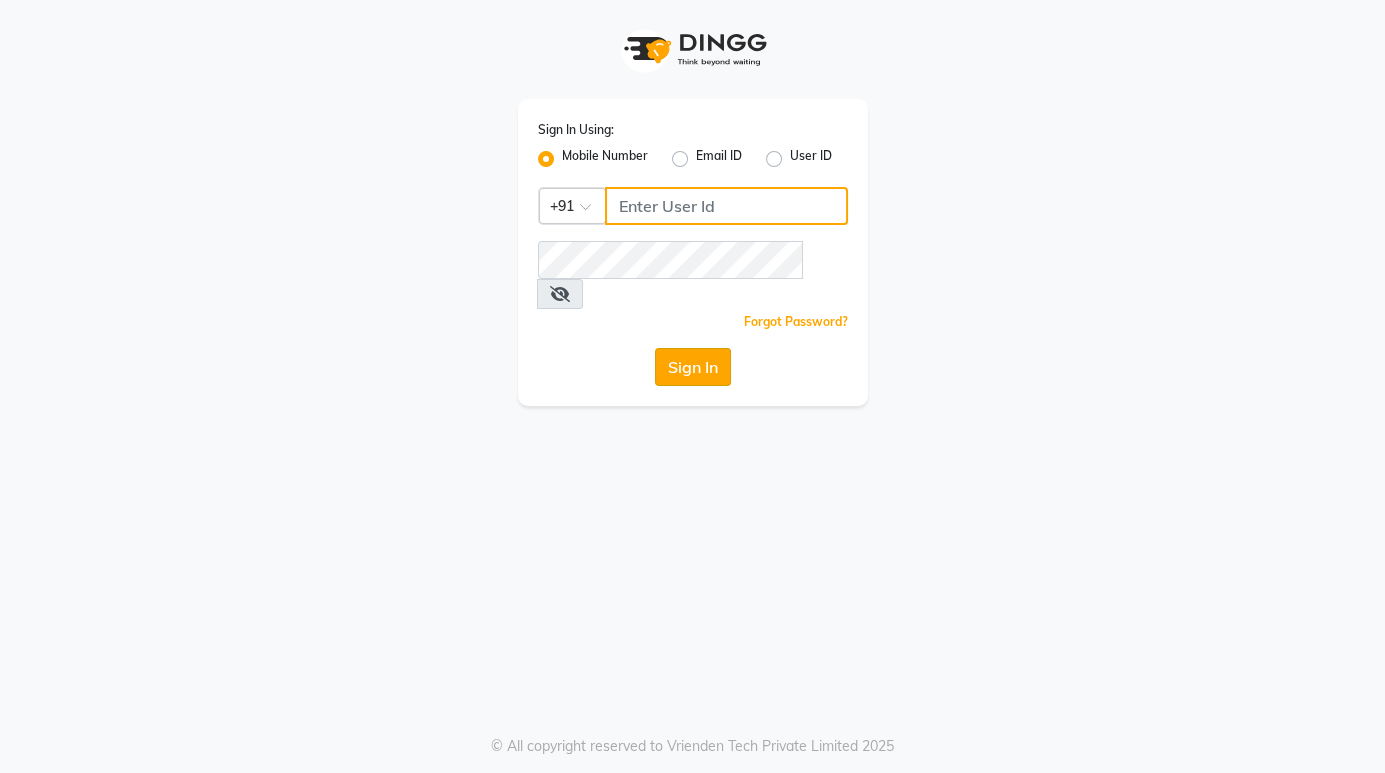 type on "9901294692" 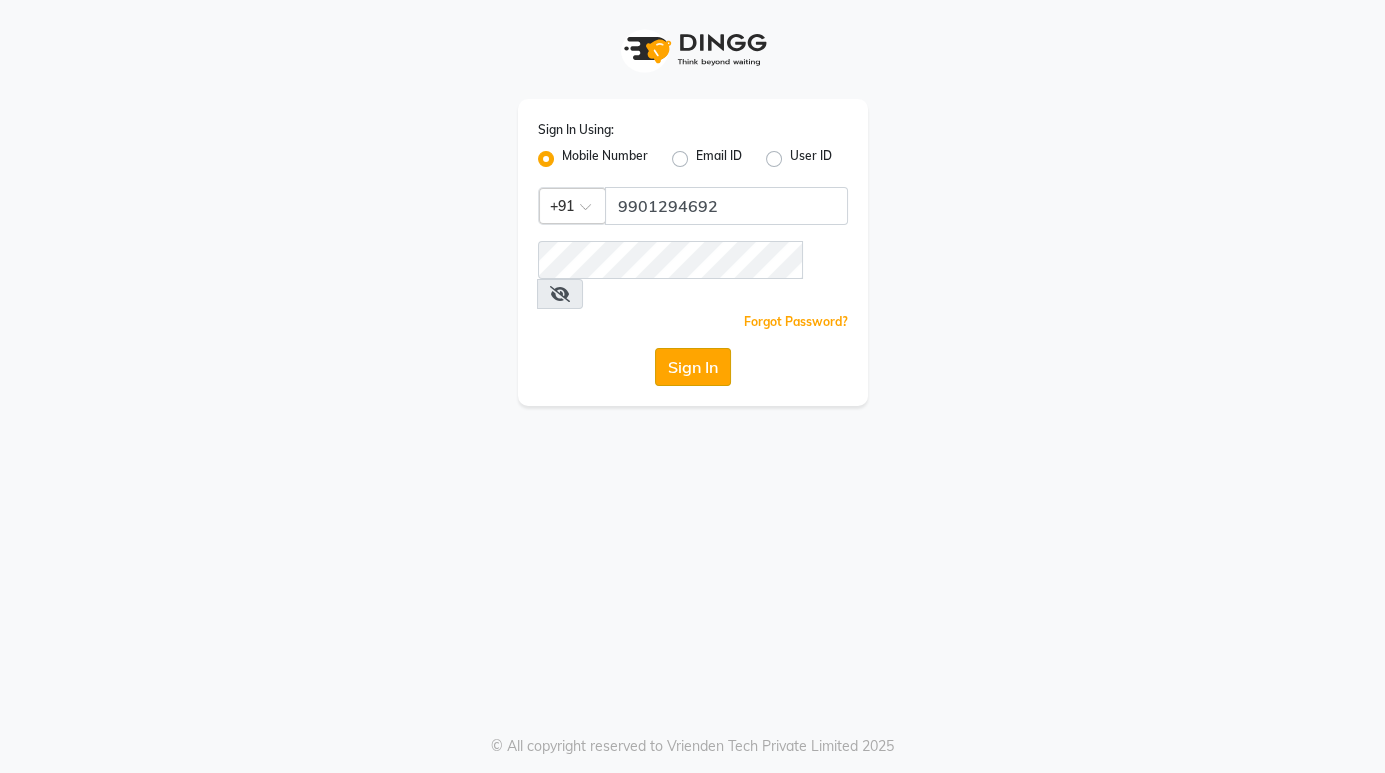 click on "Sign In" 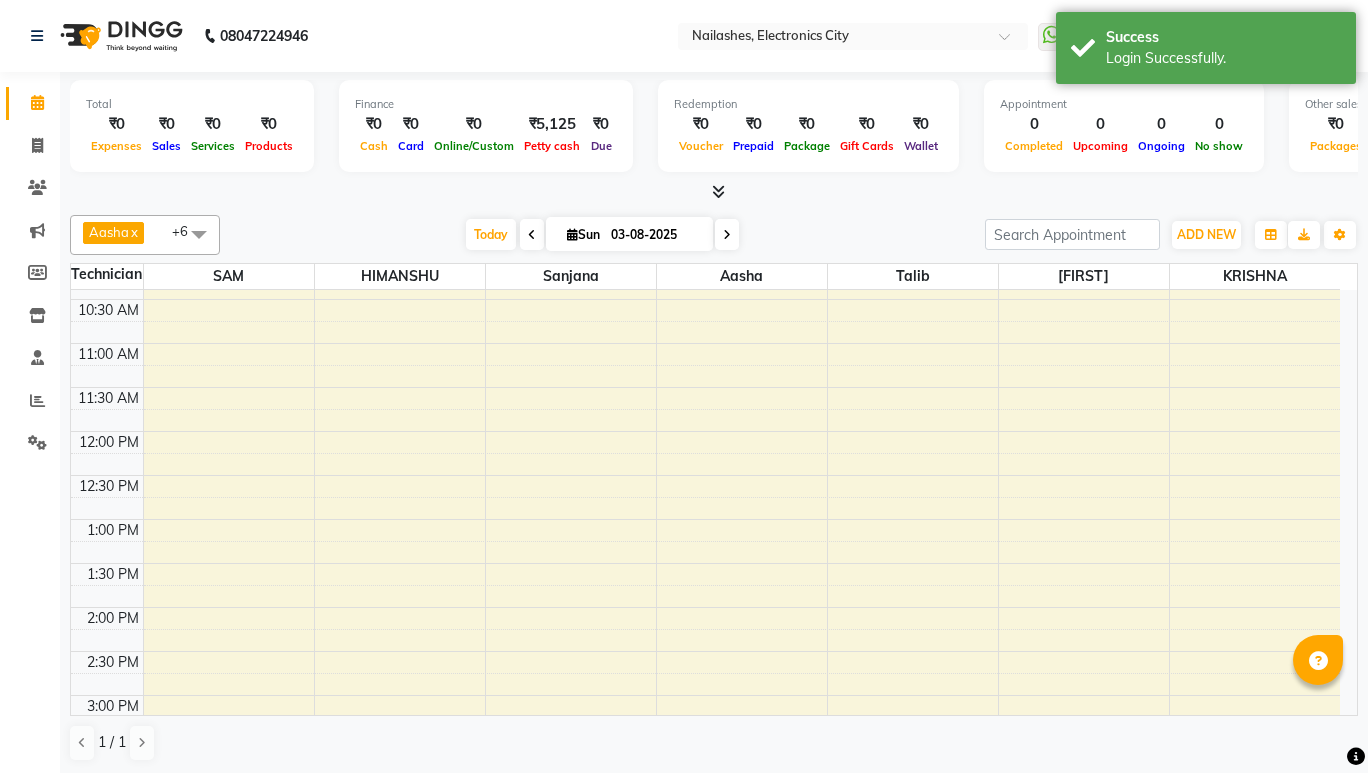 scroll, scrollTop: 176, scrollLeft: 0, axis: vertical 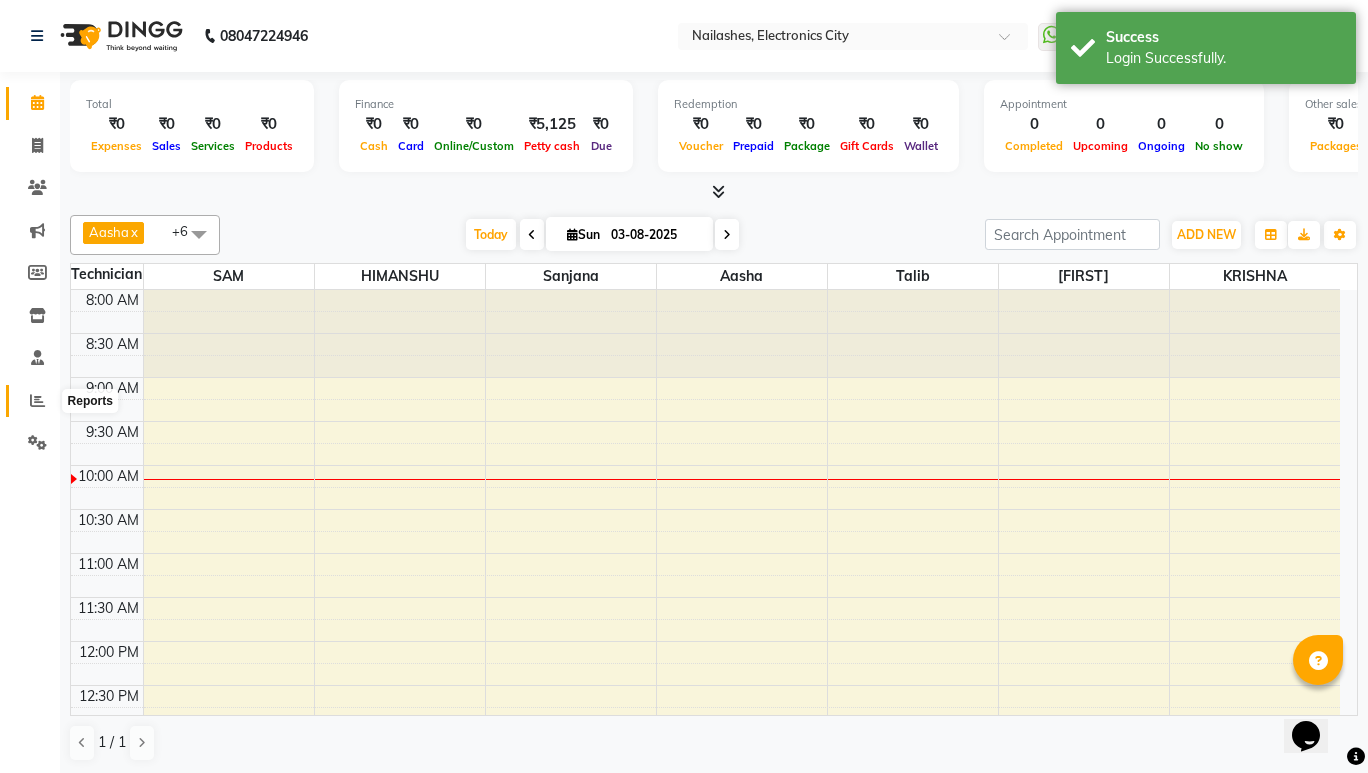 click 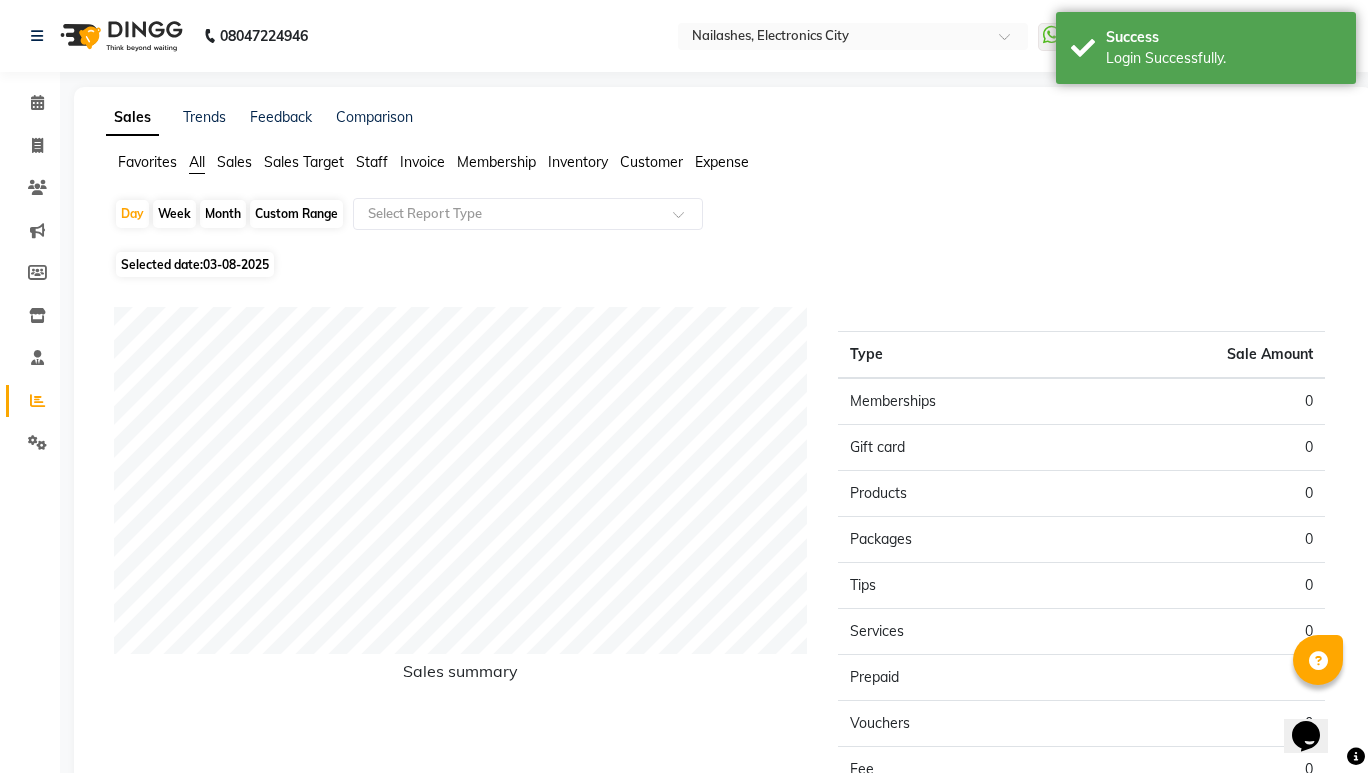 click on "Staff" 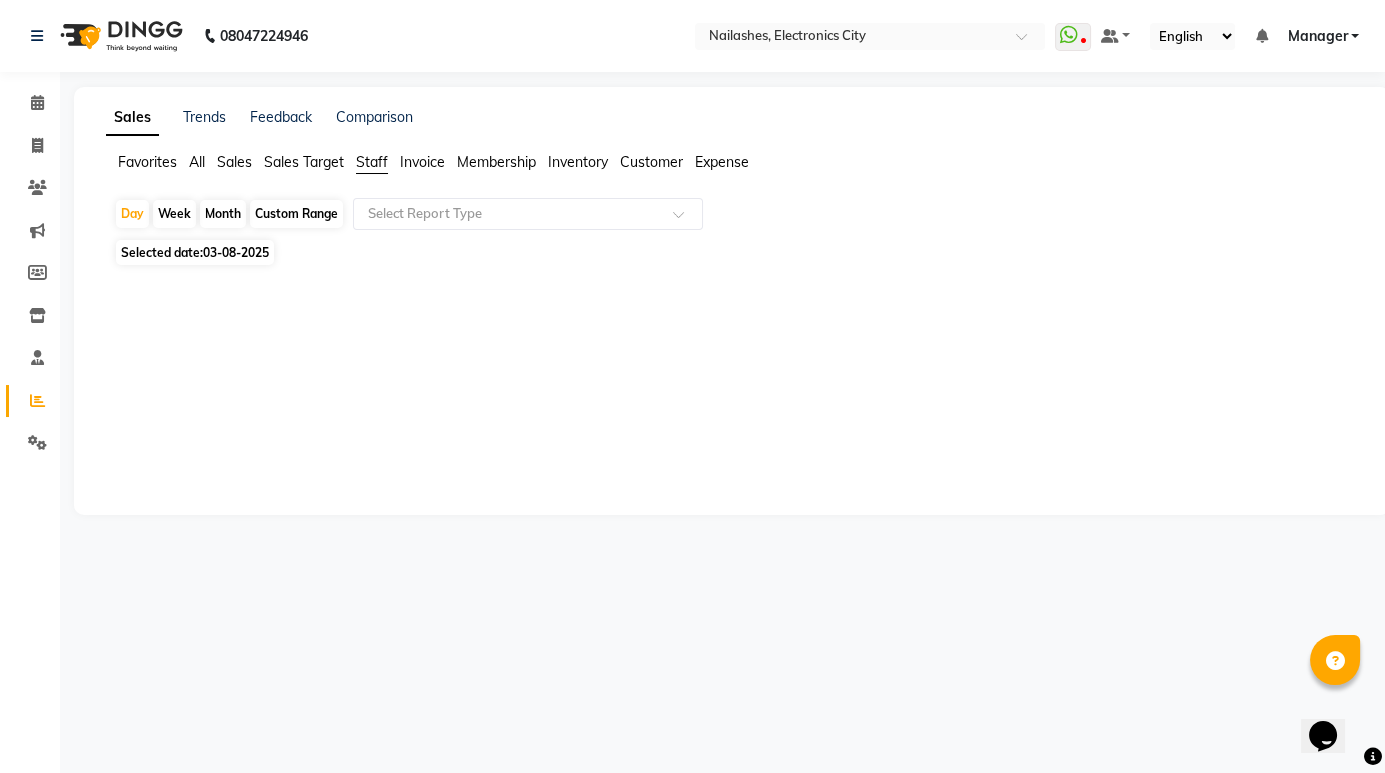 click on "Month" 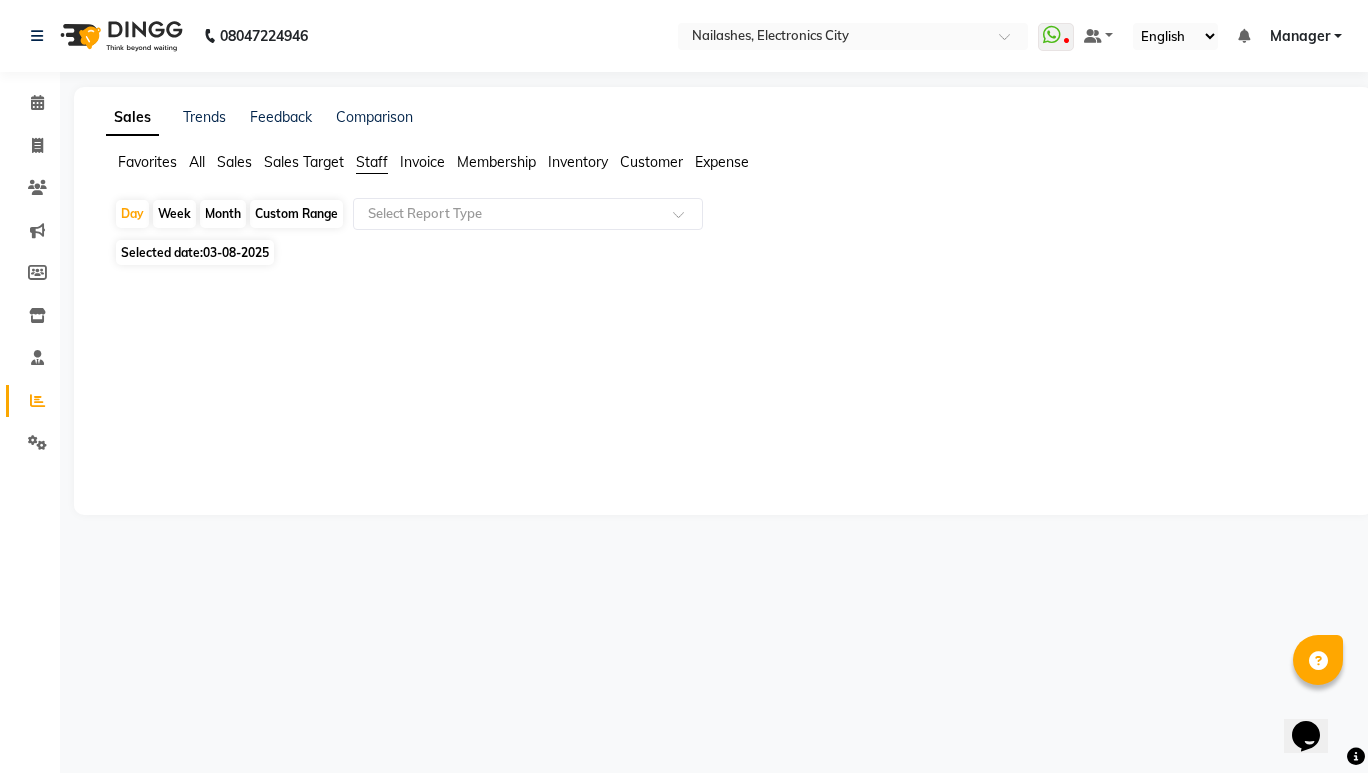 select on "8" 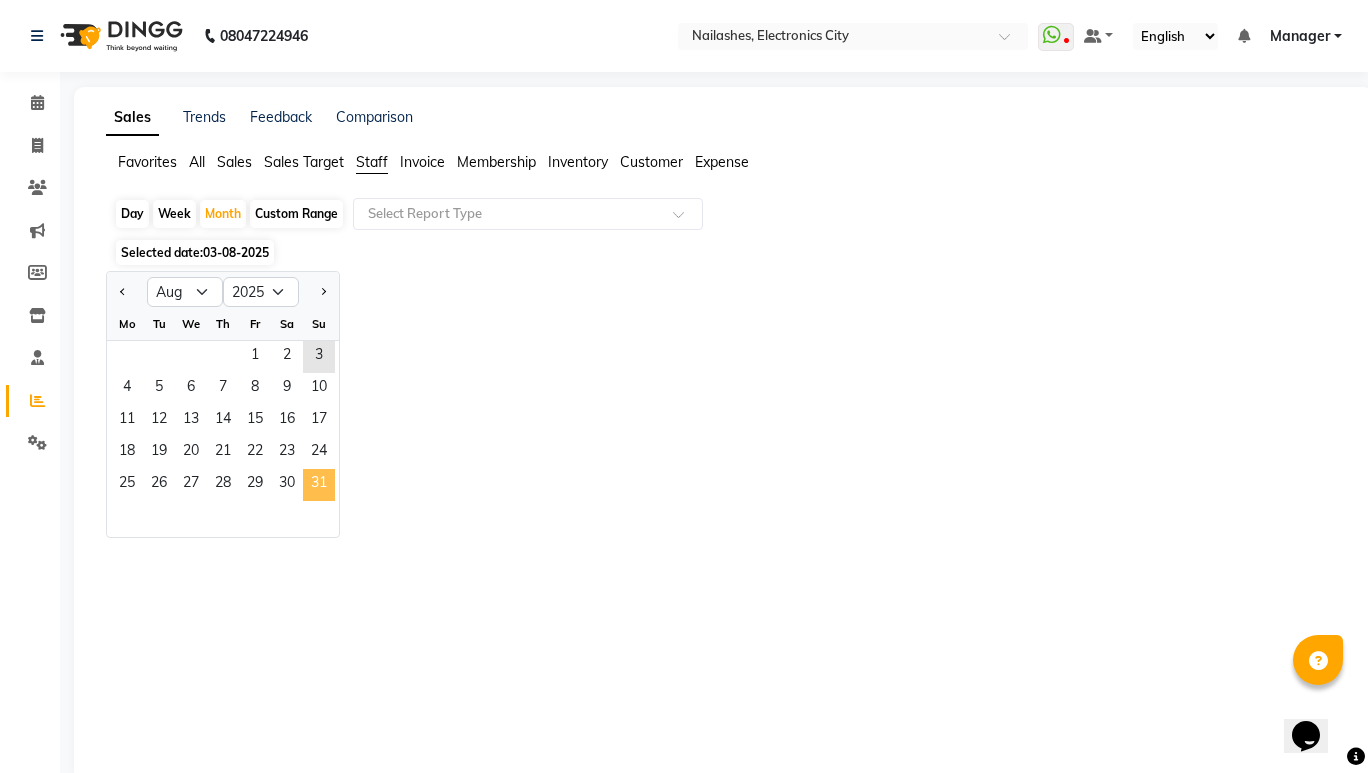 click on "31" 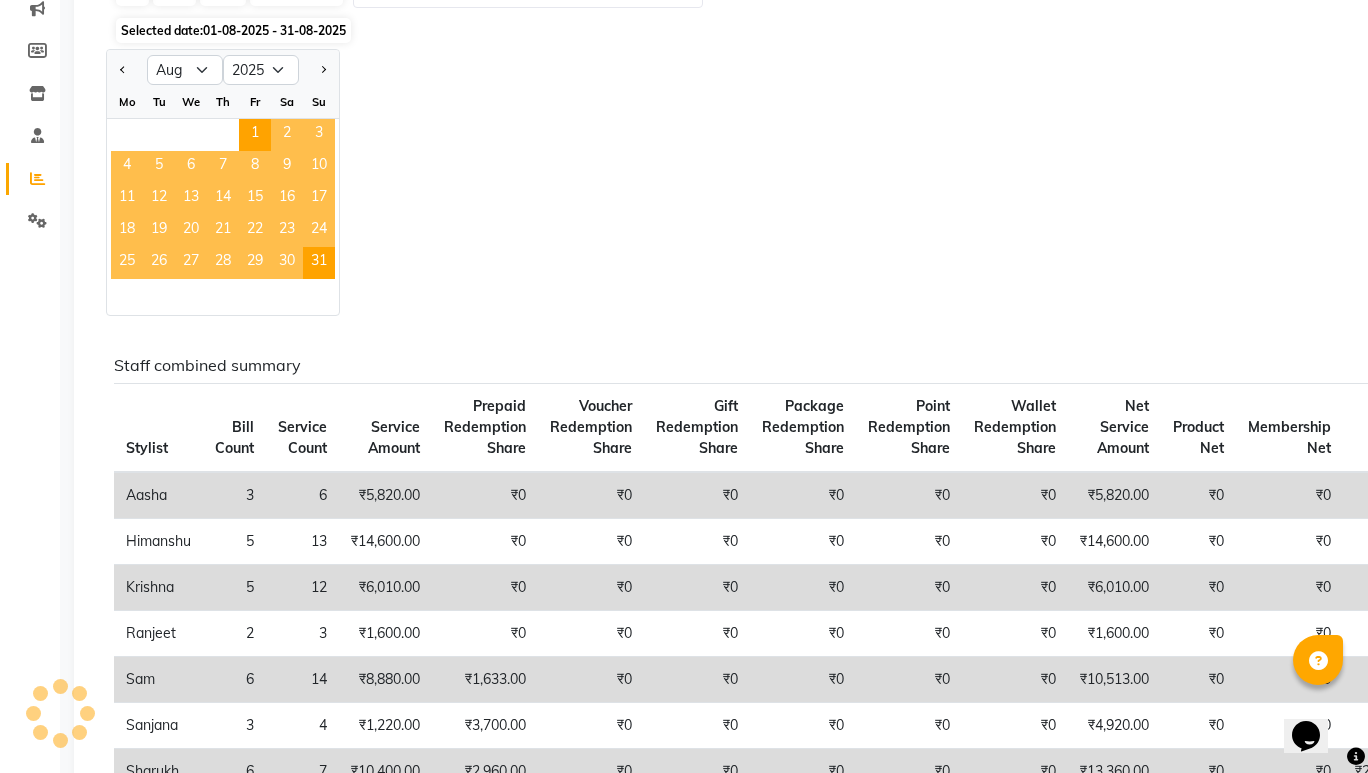 scroll, scrollTop: 0, scrollLeft: 0, axis: both 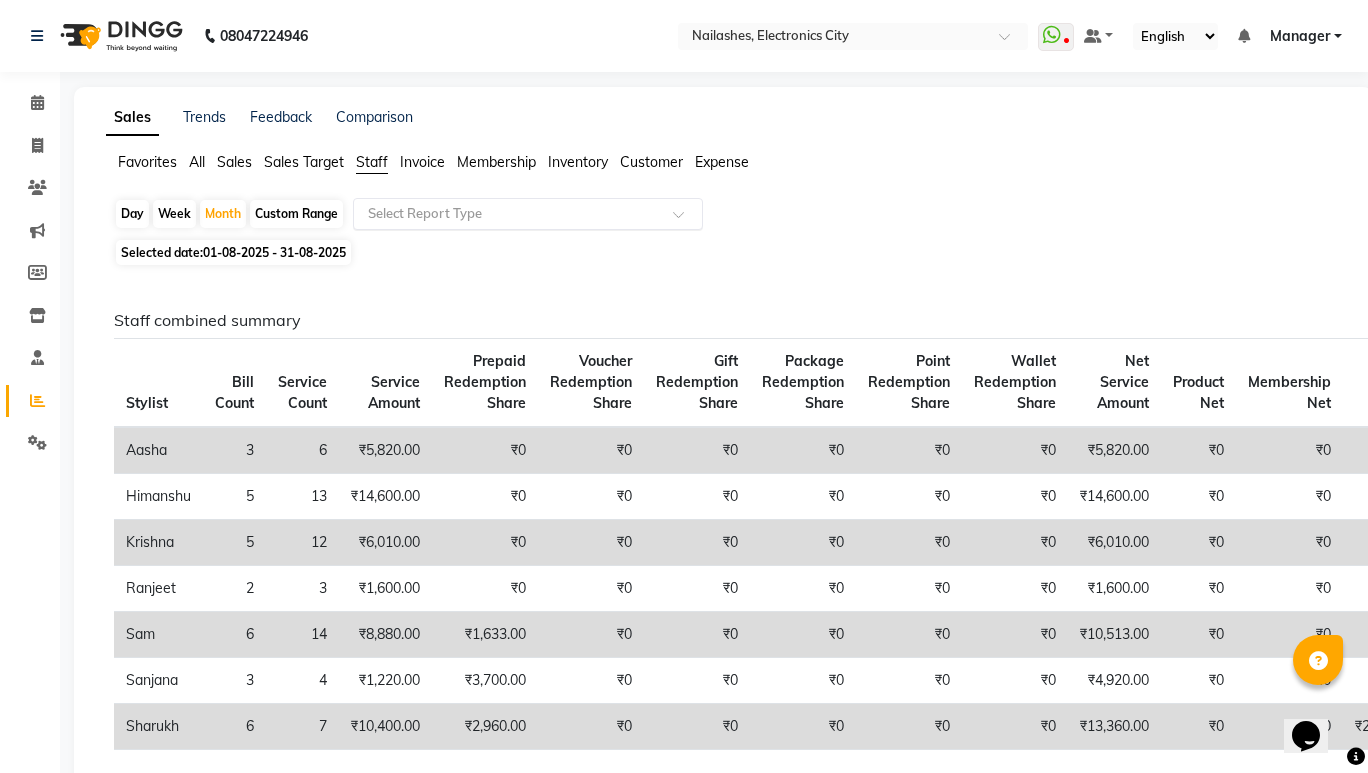 click 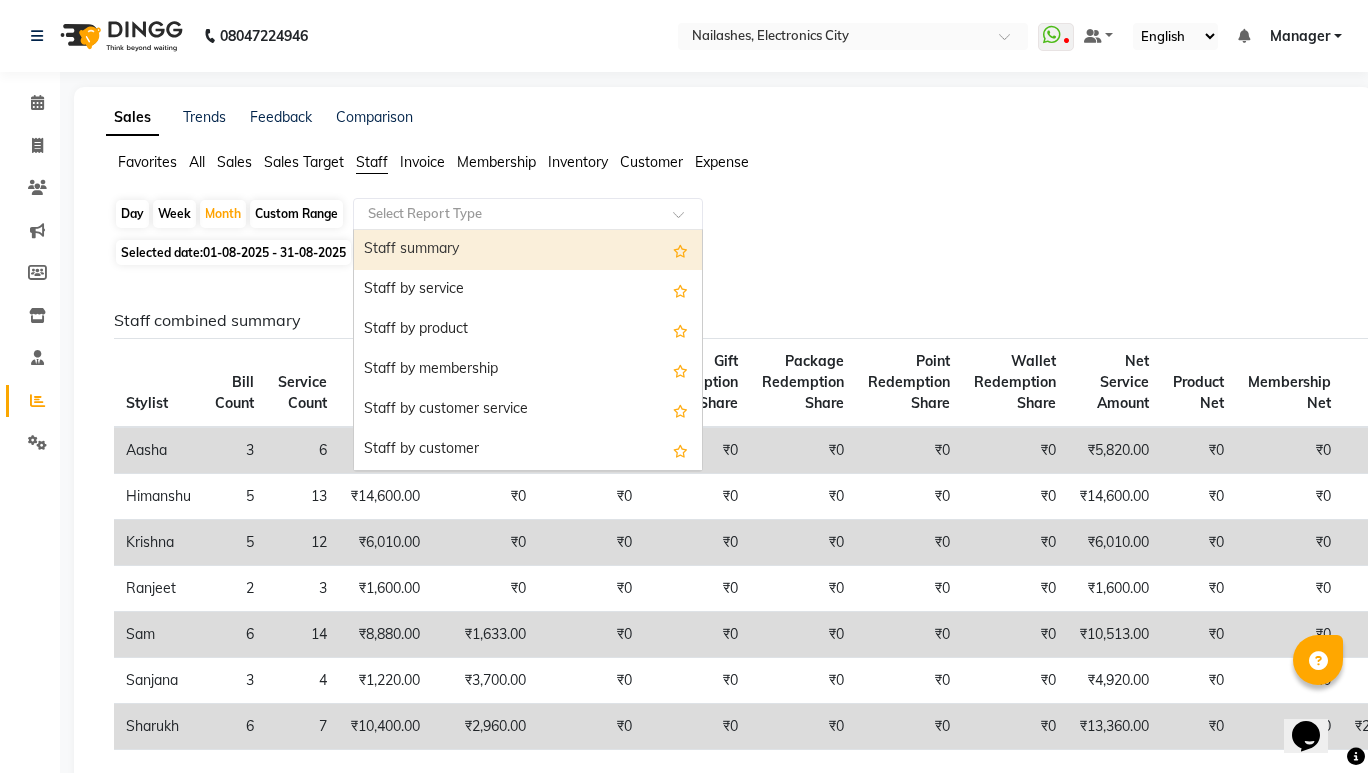 click on "Staff summary" at bounding box center [528, 250] 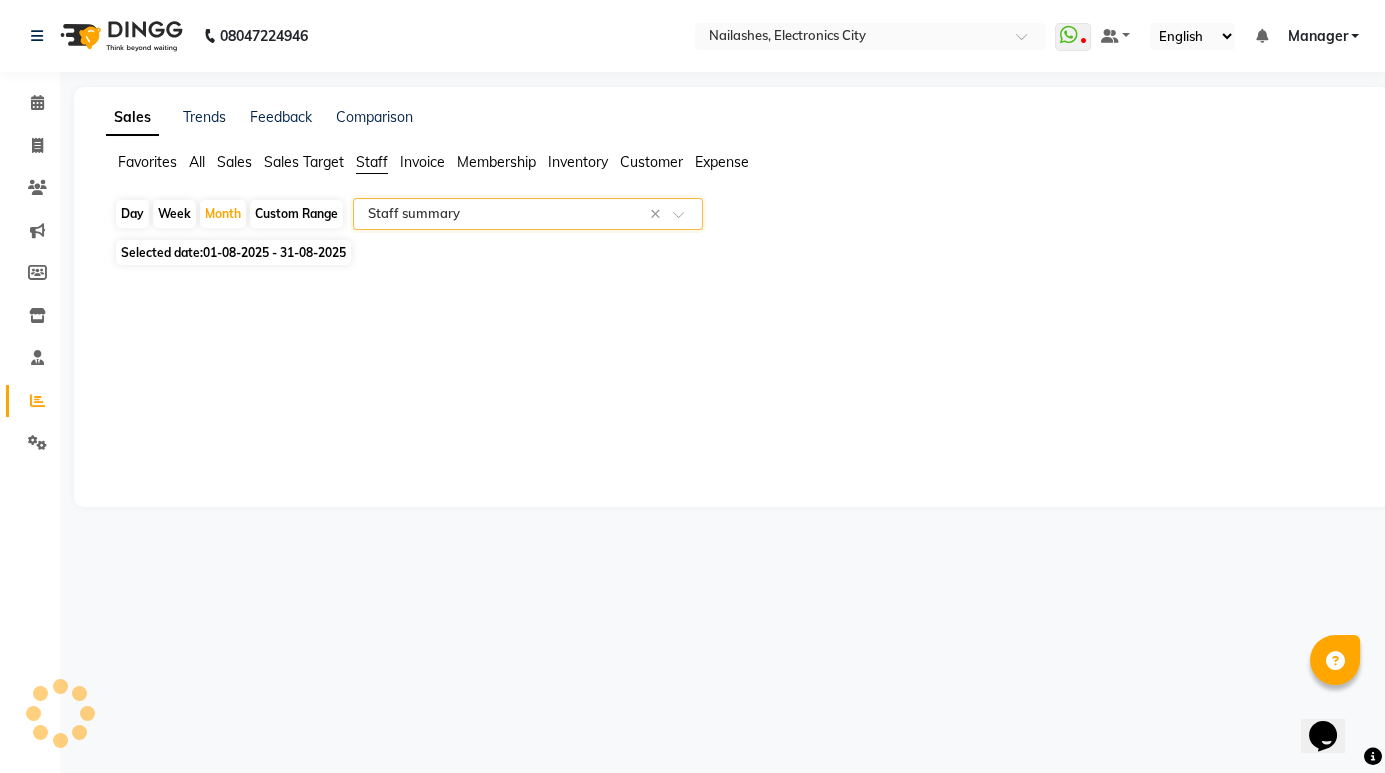 select on "csv" 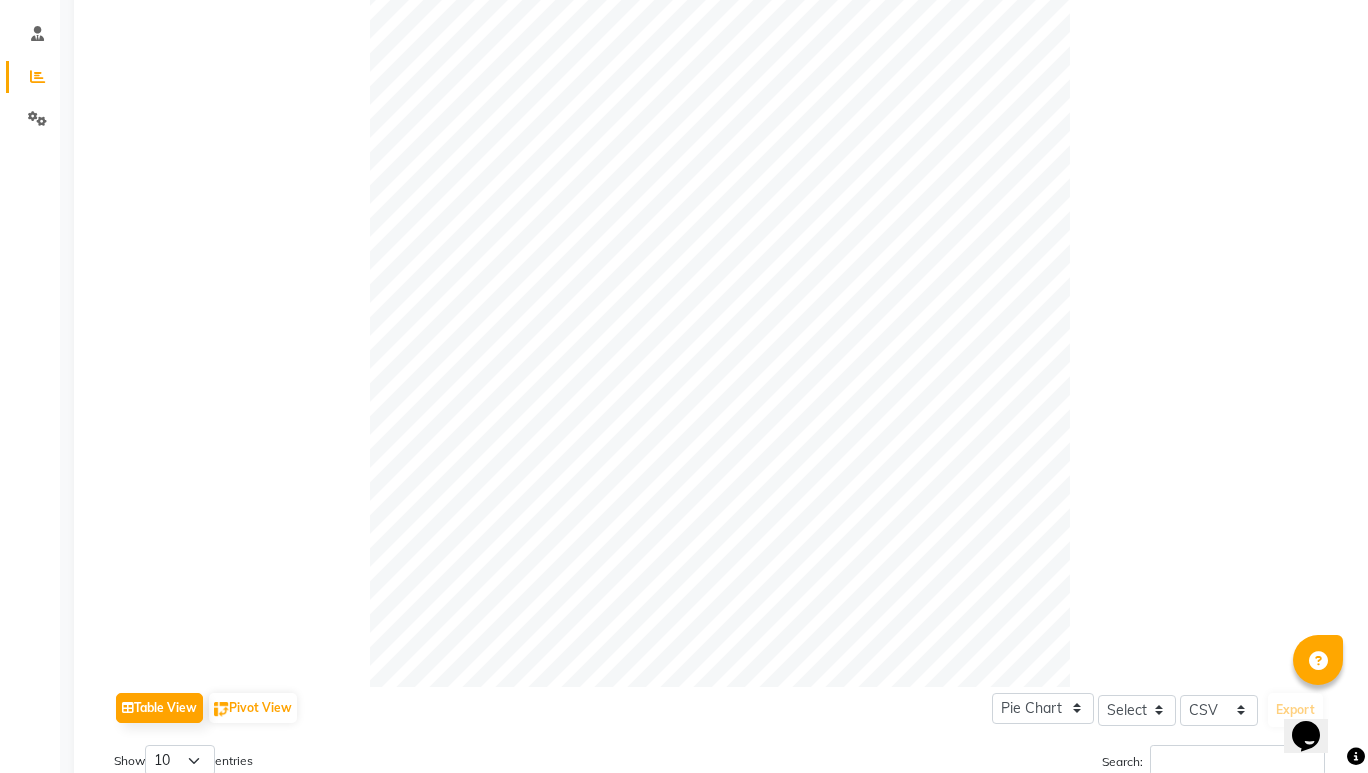 scroll, scrollTop: 0, scrollLeft: 0, axis: both 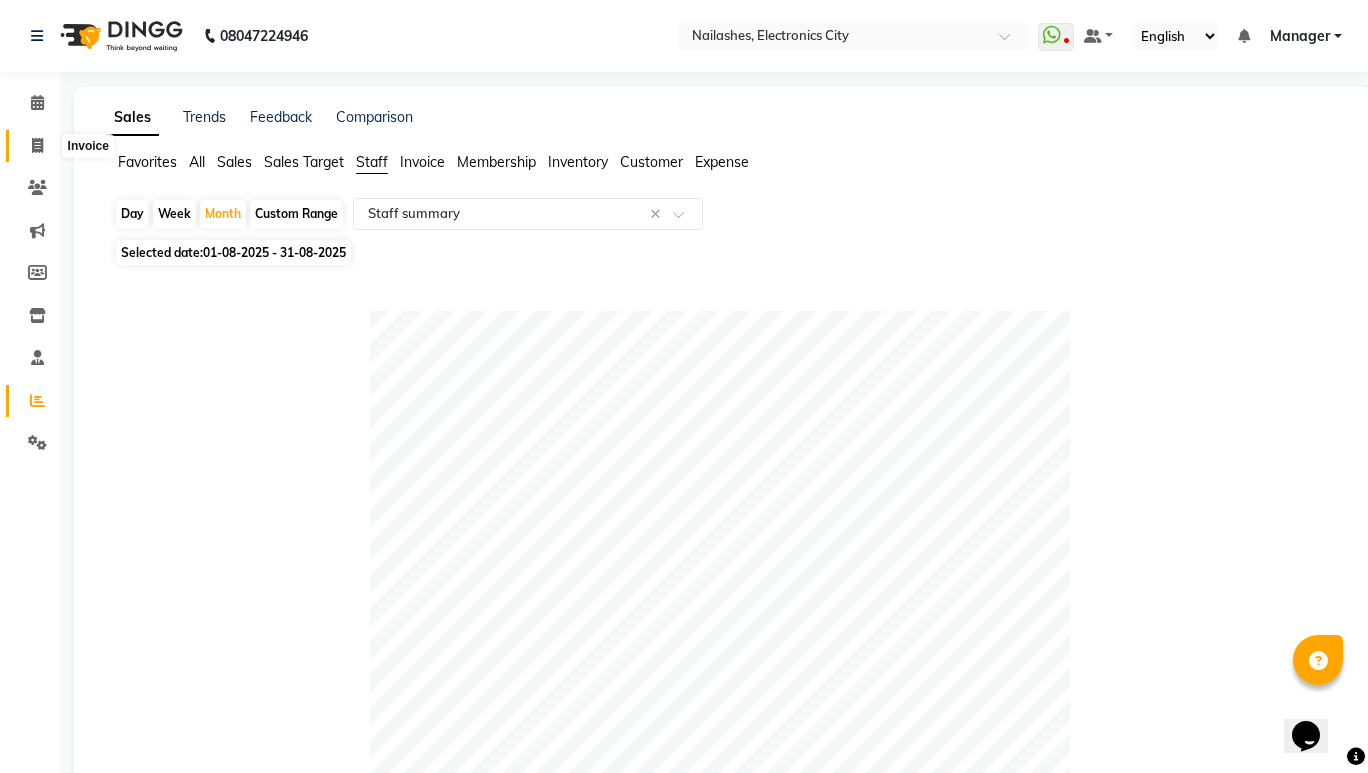 click 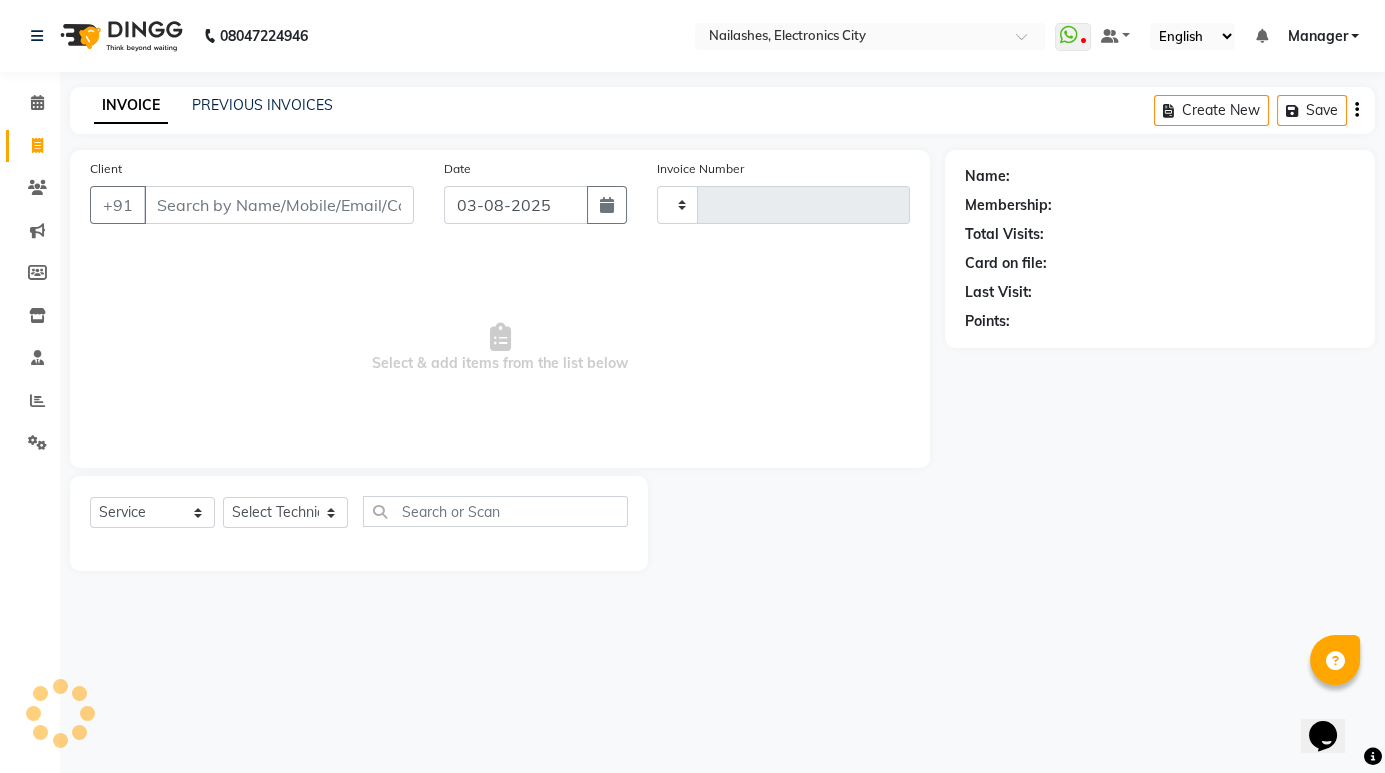 type on "1283" 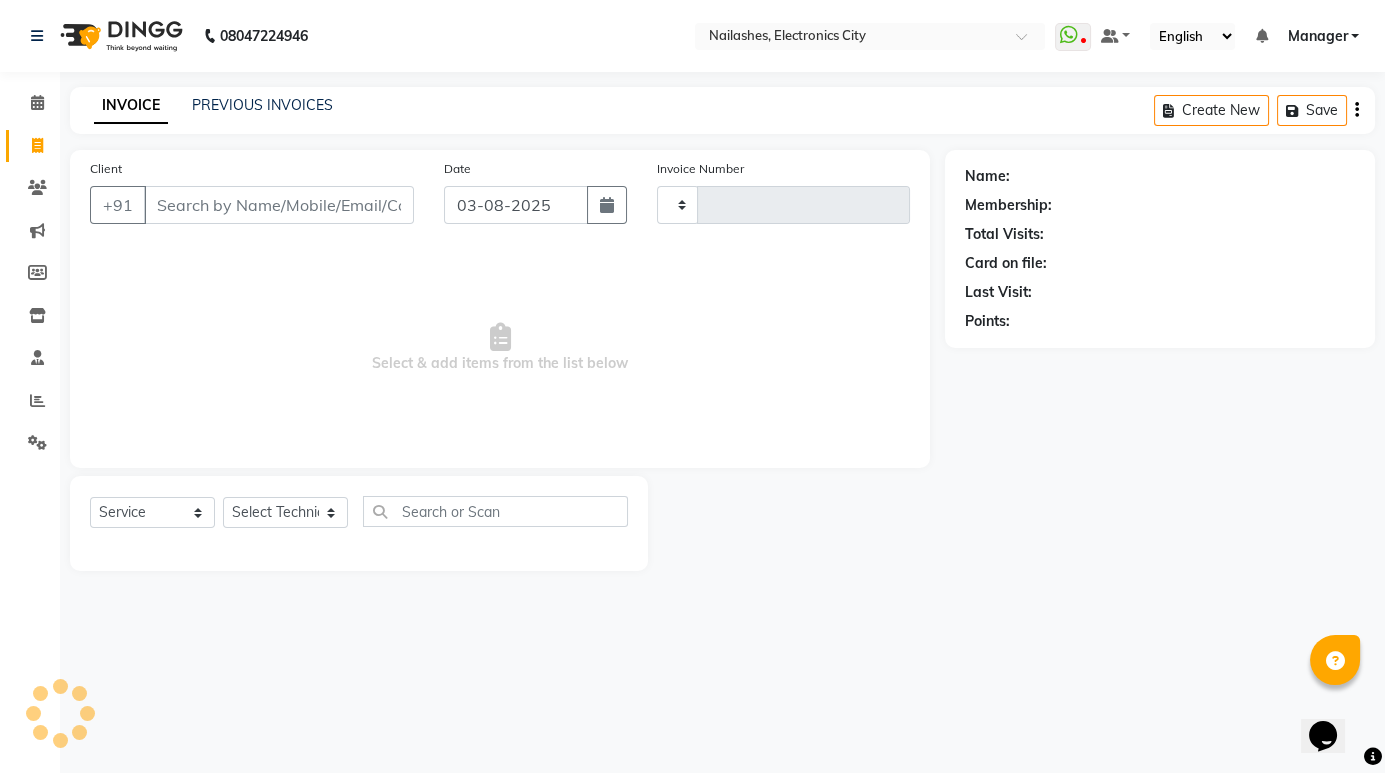 select on "4251" 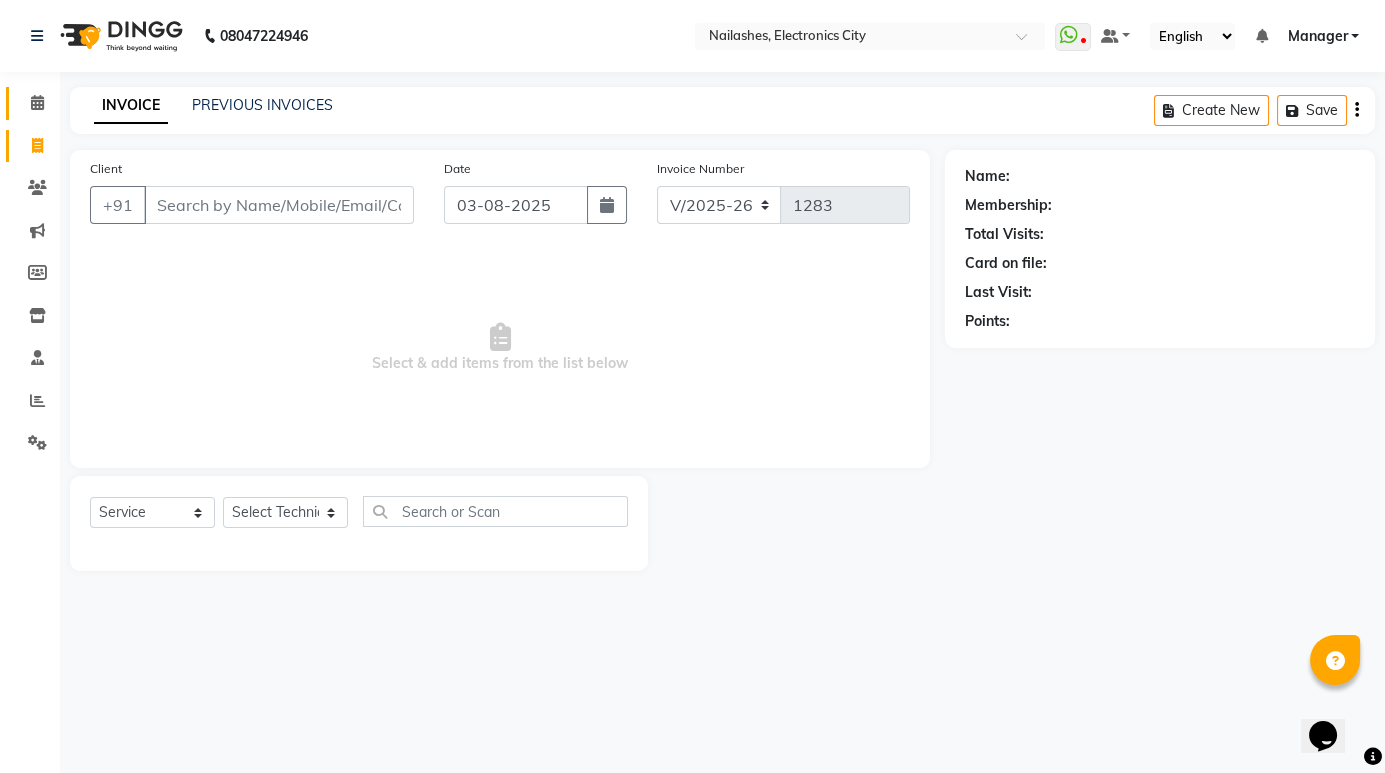 click 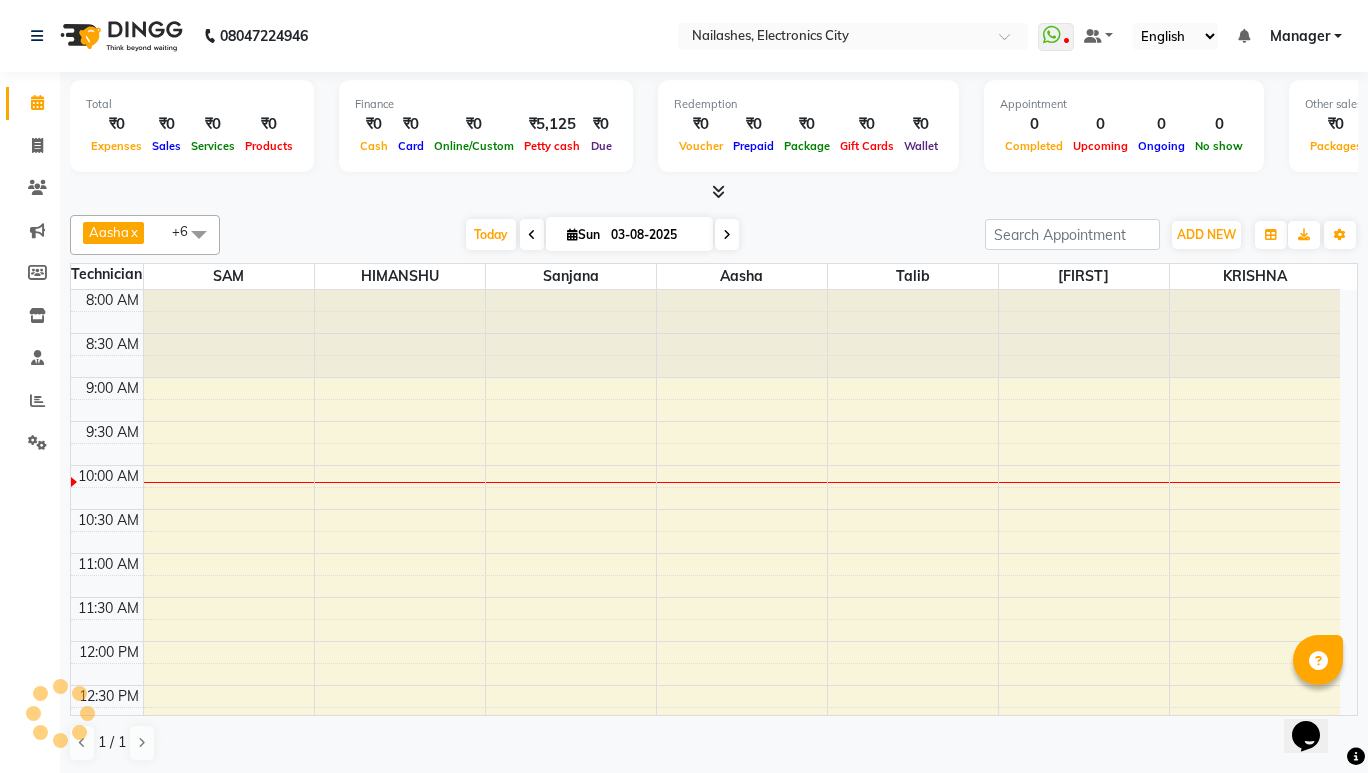 scroll, scrollTop: 0, scrollLeft: 0, axis: both 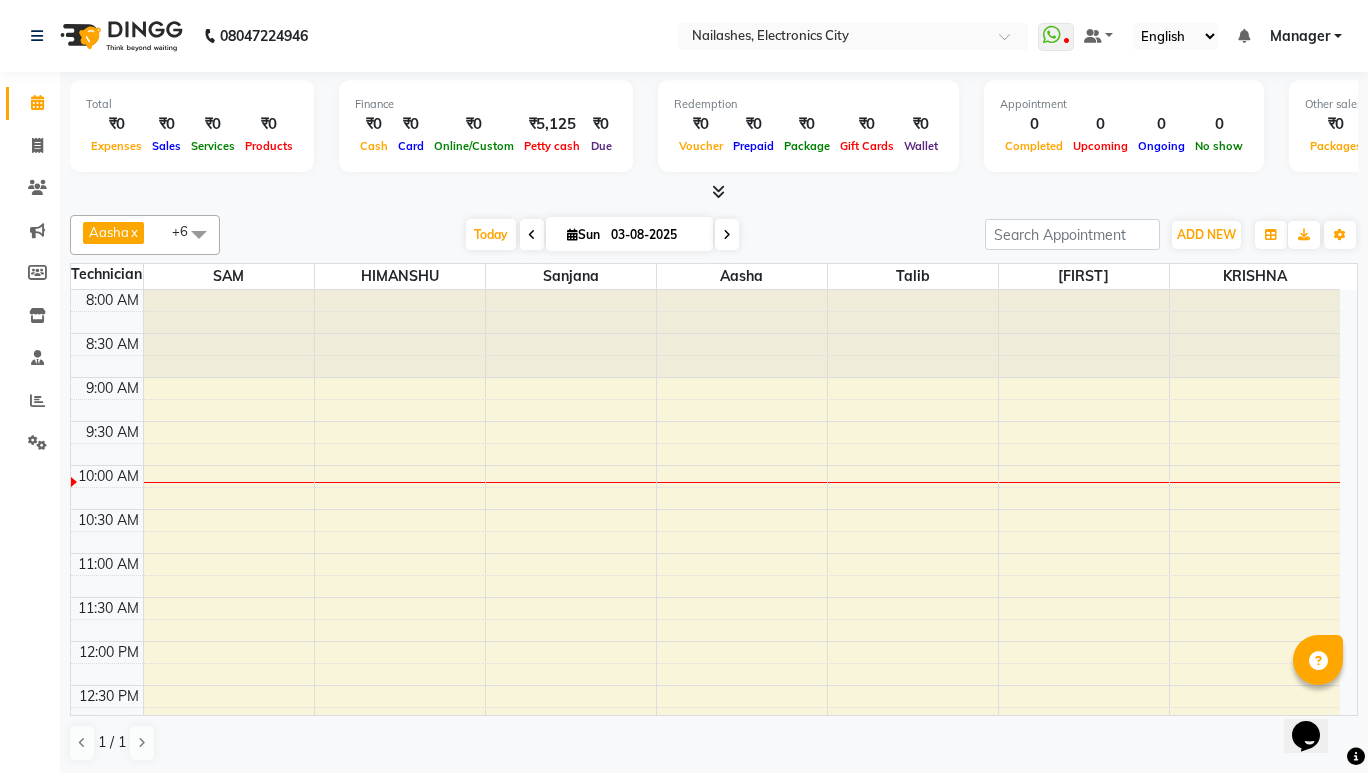 click at bounding box center [718, 191] 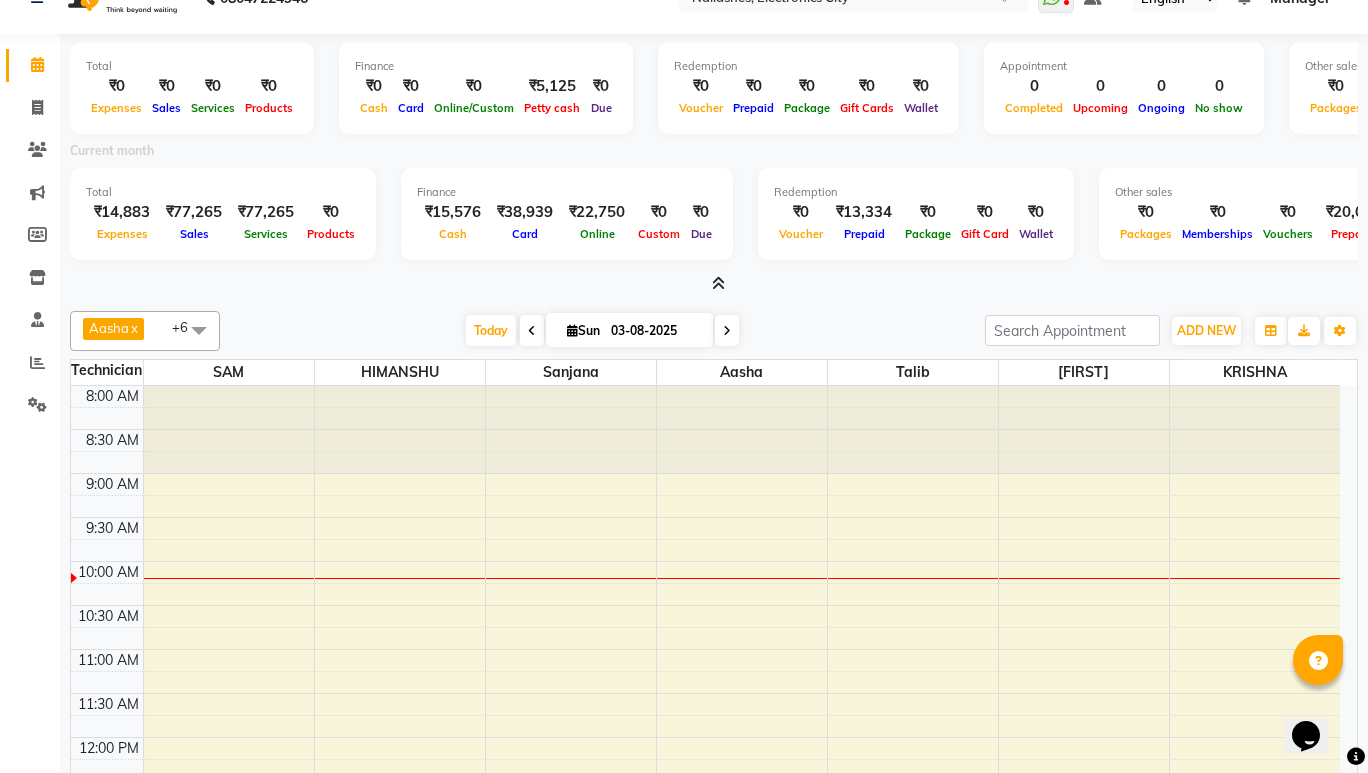 scroll, scrollTop: 0, scrollLeft: 0, axis: both 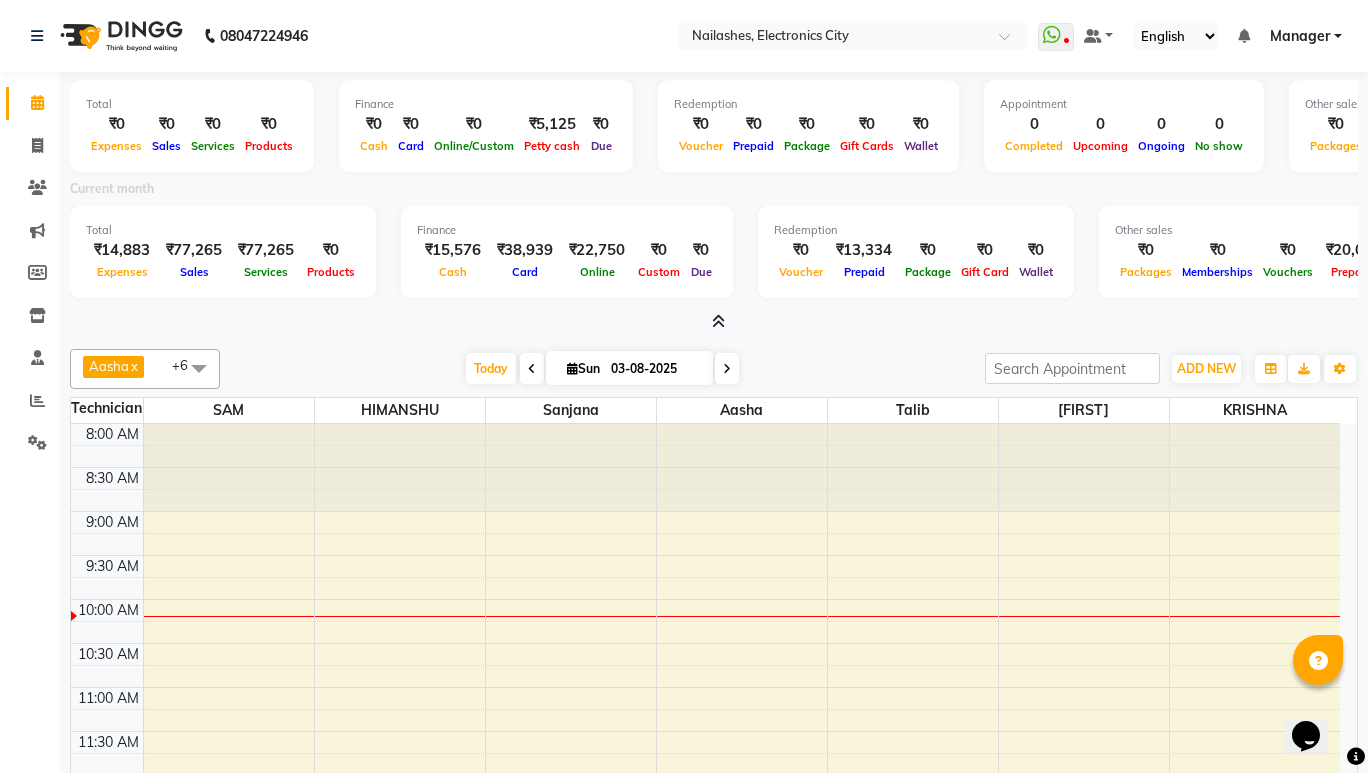 click at bounding box center (714, 322) 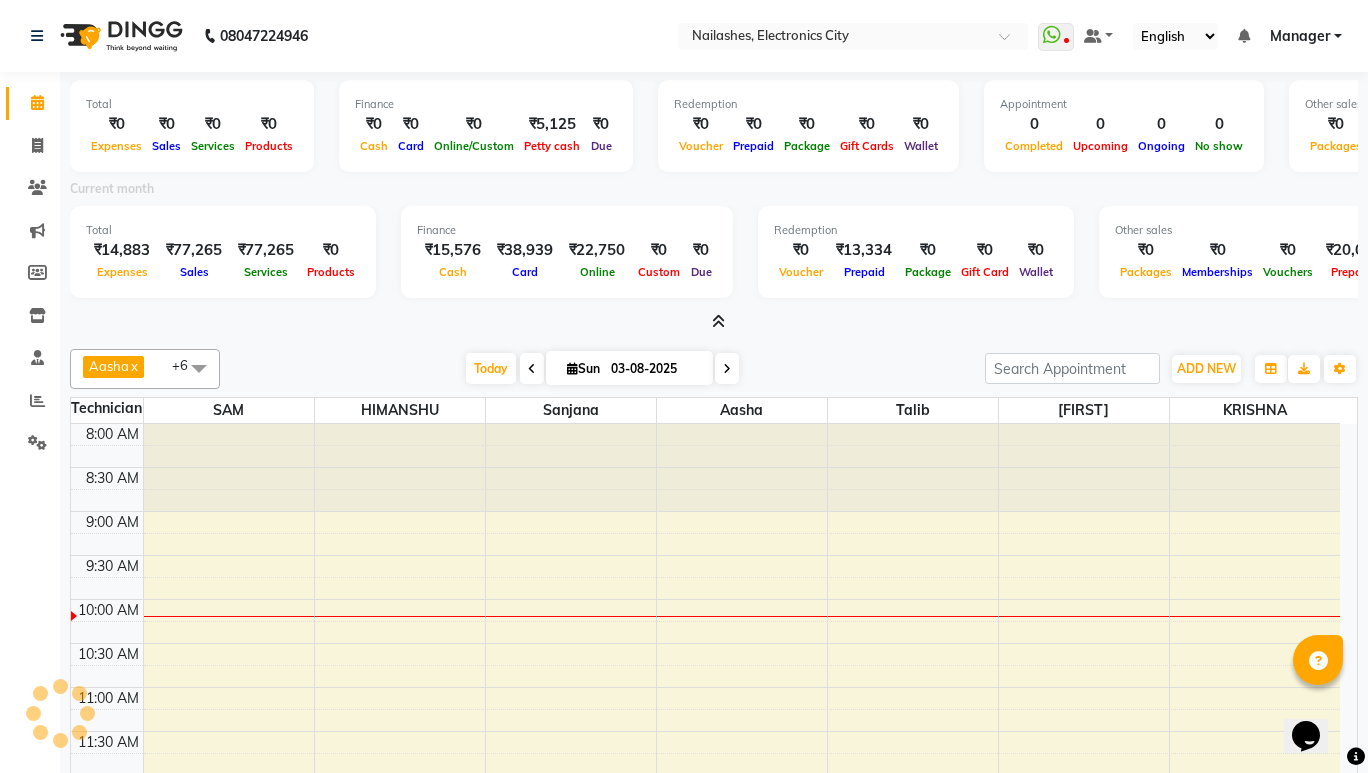 click at bounding box center (718, 321) 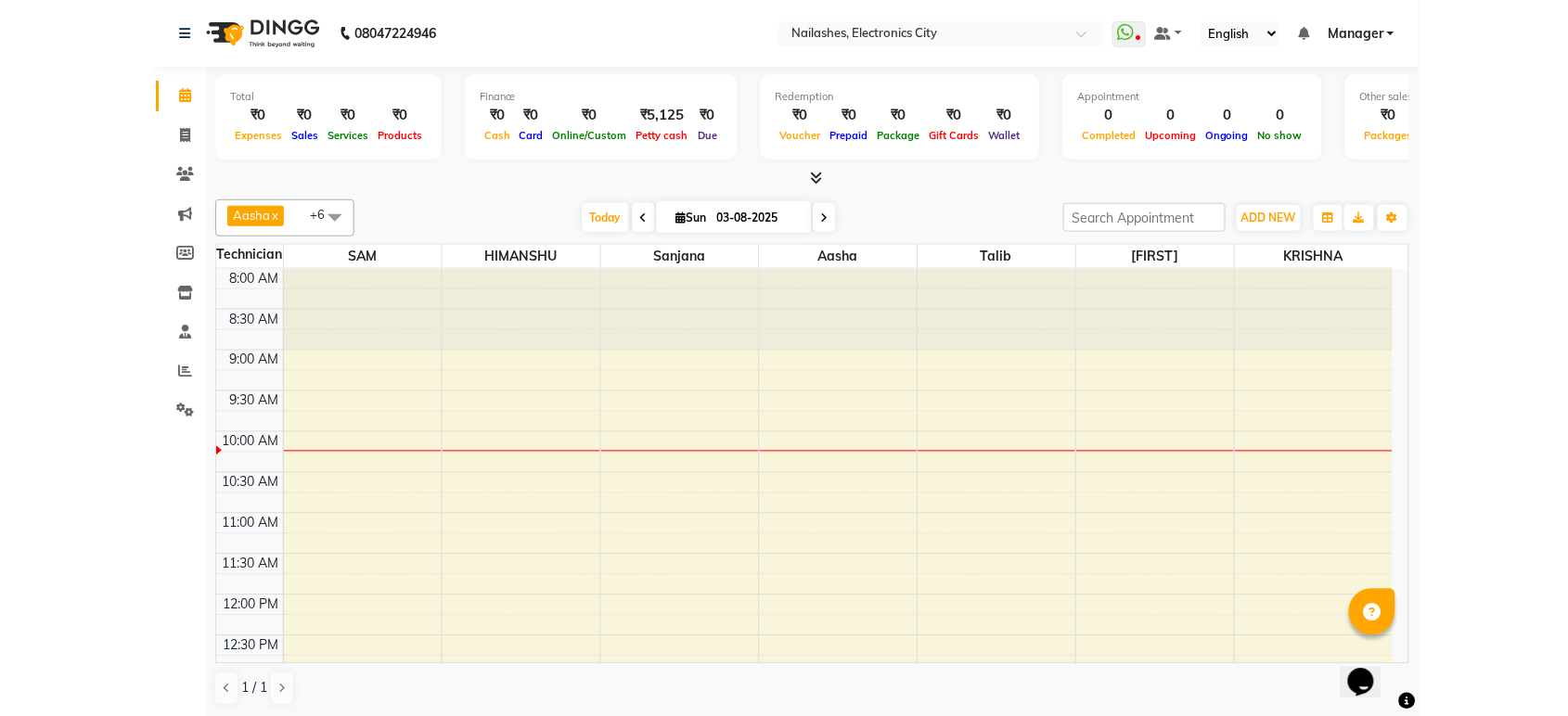 scroll, scrollTop: 0, scrollLeft: 0, axis: both 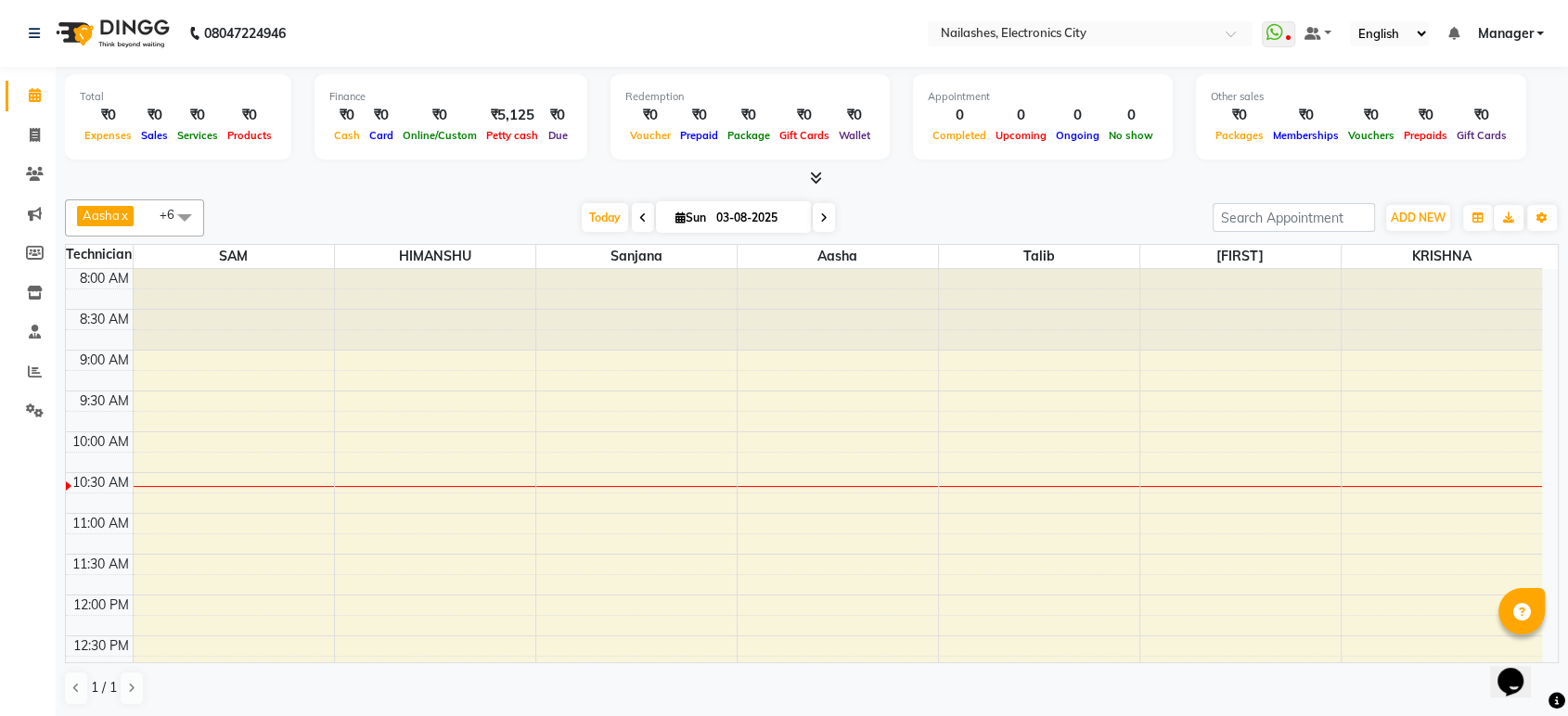 click at bounding box center [816, 177] 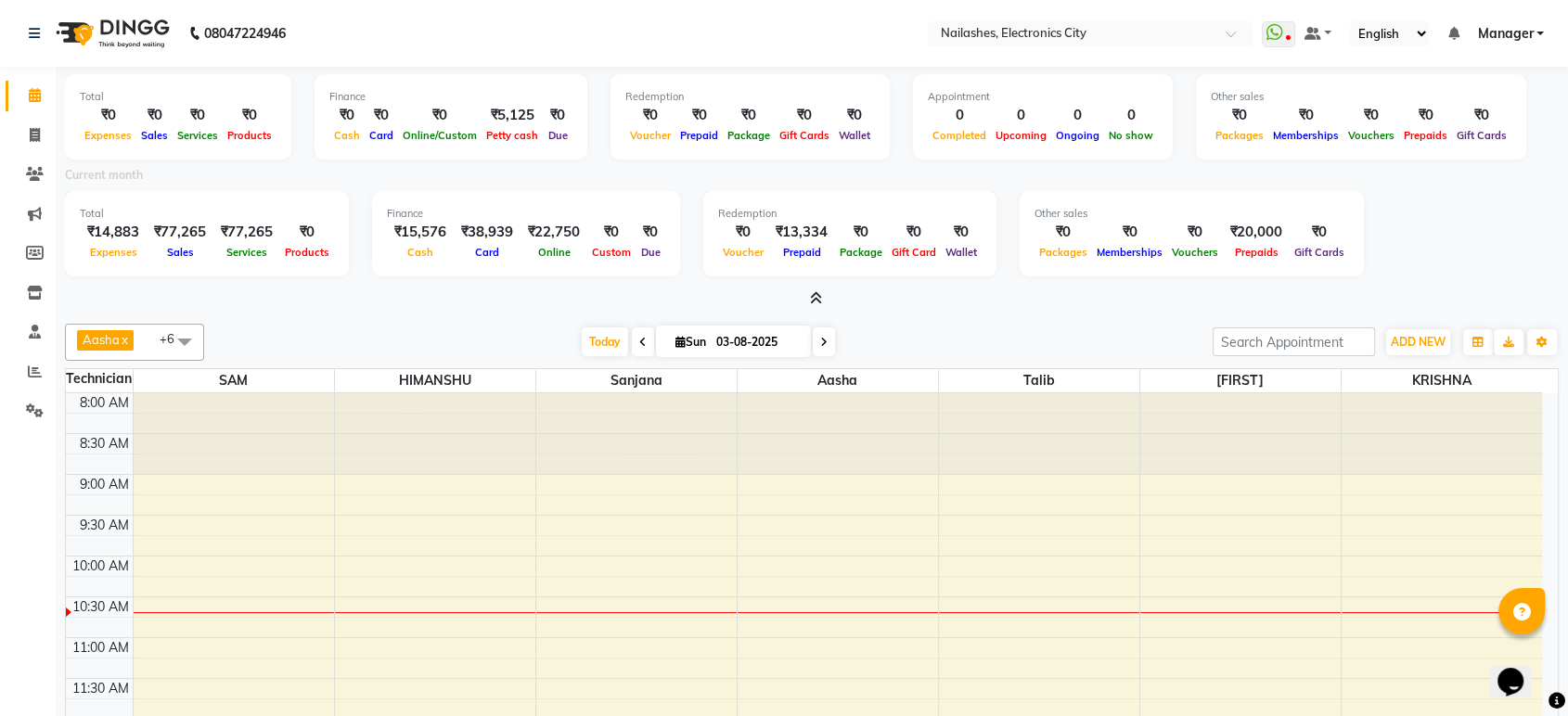 click at bounding box center (816, 298) 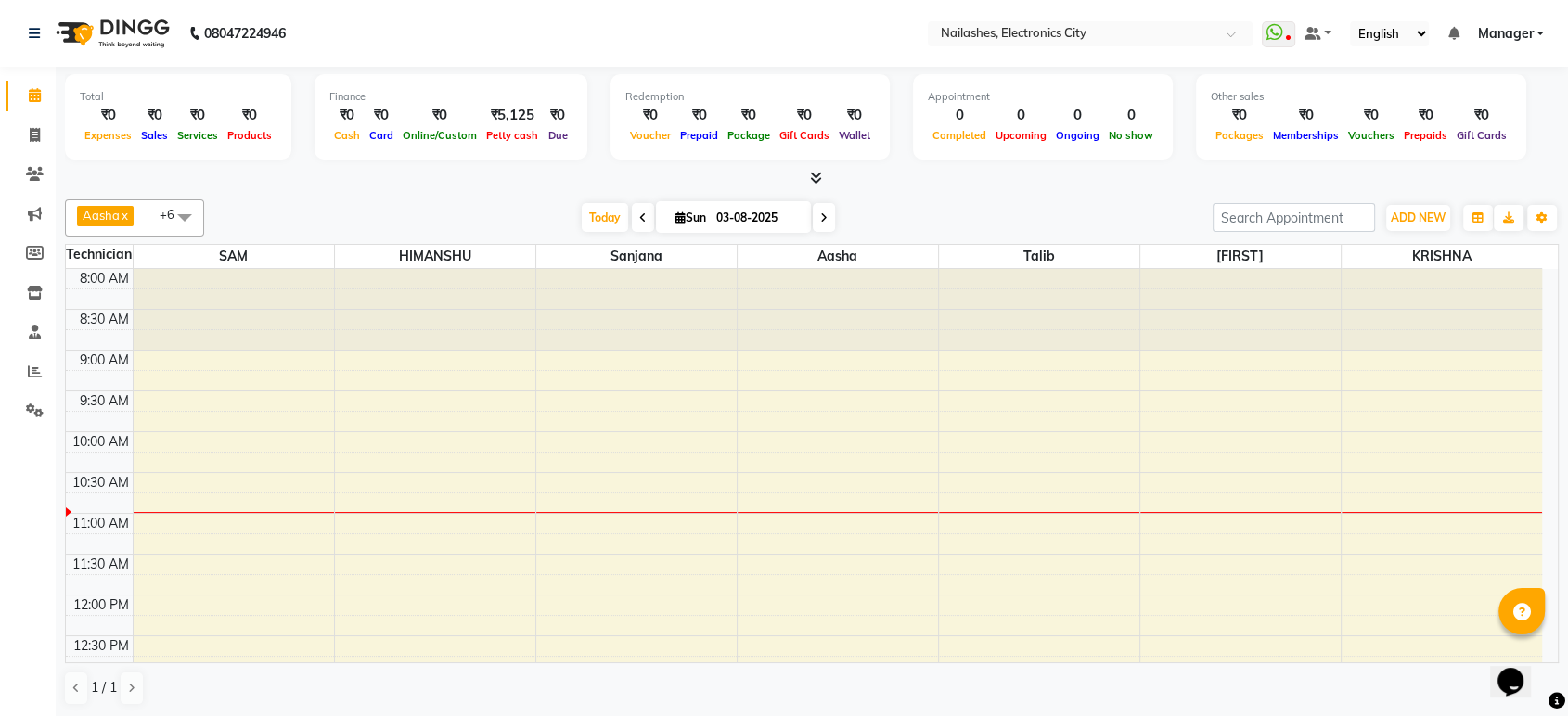 click on "8:00 AM 8:30 AM 9:00 AM 9:30 AM 10:00 AM 10:30 AM 11:00 AM 11:30 AM 12:00 PM 12:30 PM 1:00 PM 1:30 PM 2:00 PM 2:30 PM 3:00 PM 3:30 PM 4:00 PM 4:30 PM 5:00 PM 5:30 PM 6:00 PM 6:30 PM 7:00 PM 7:30 PM 8:00 PM 8:30 PM" at bounding box center (803, 799) 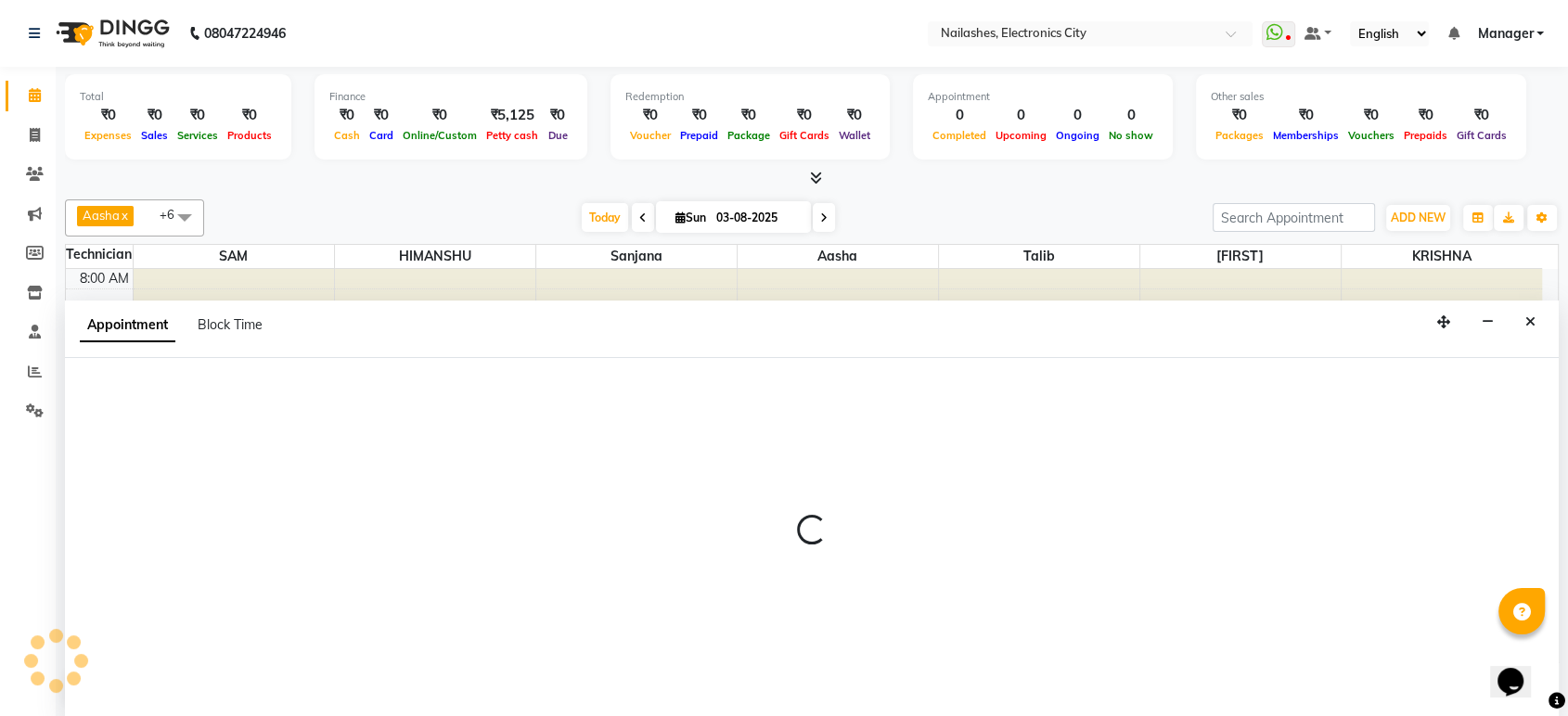 select on "78013" 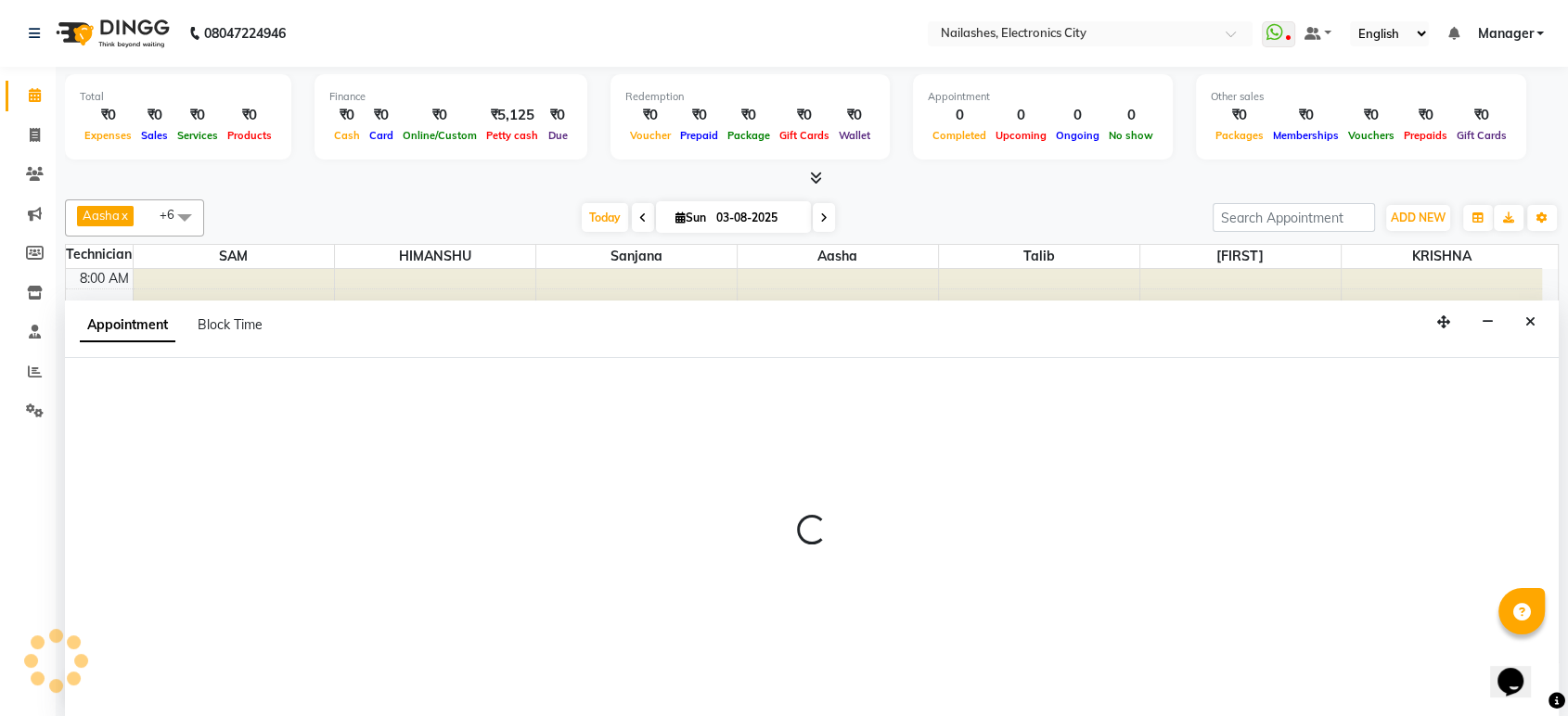 select on "tentative" 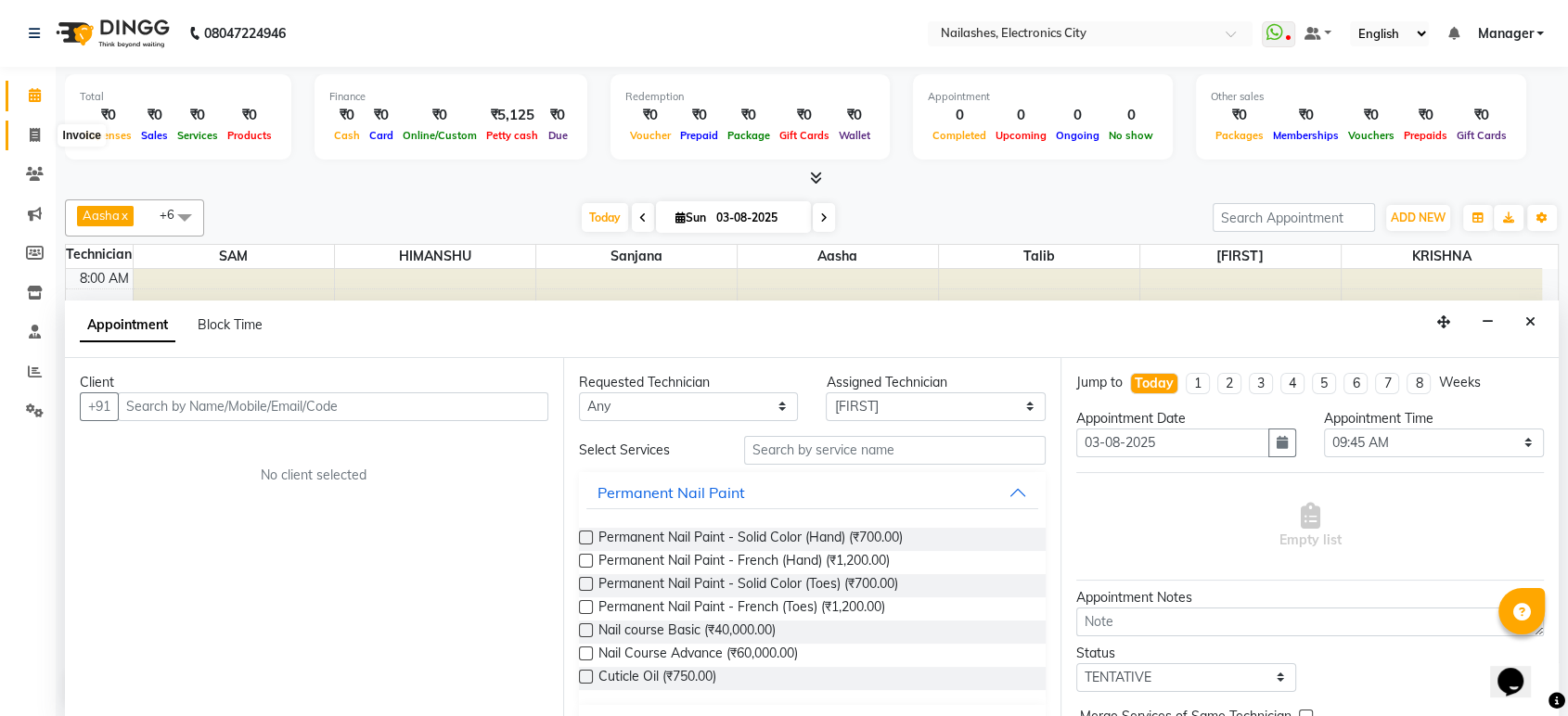 click 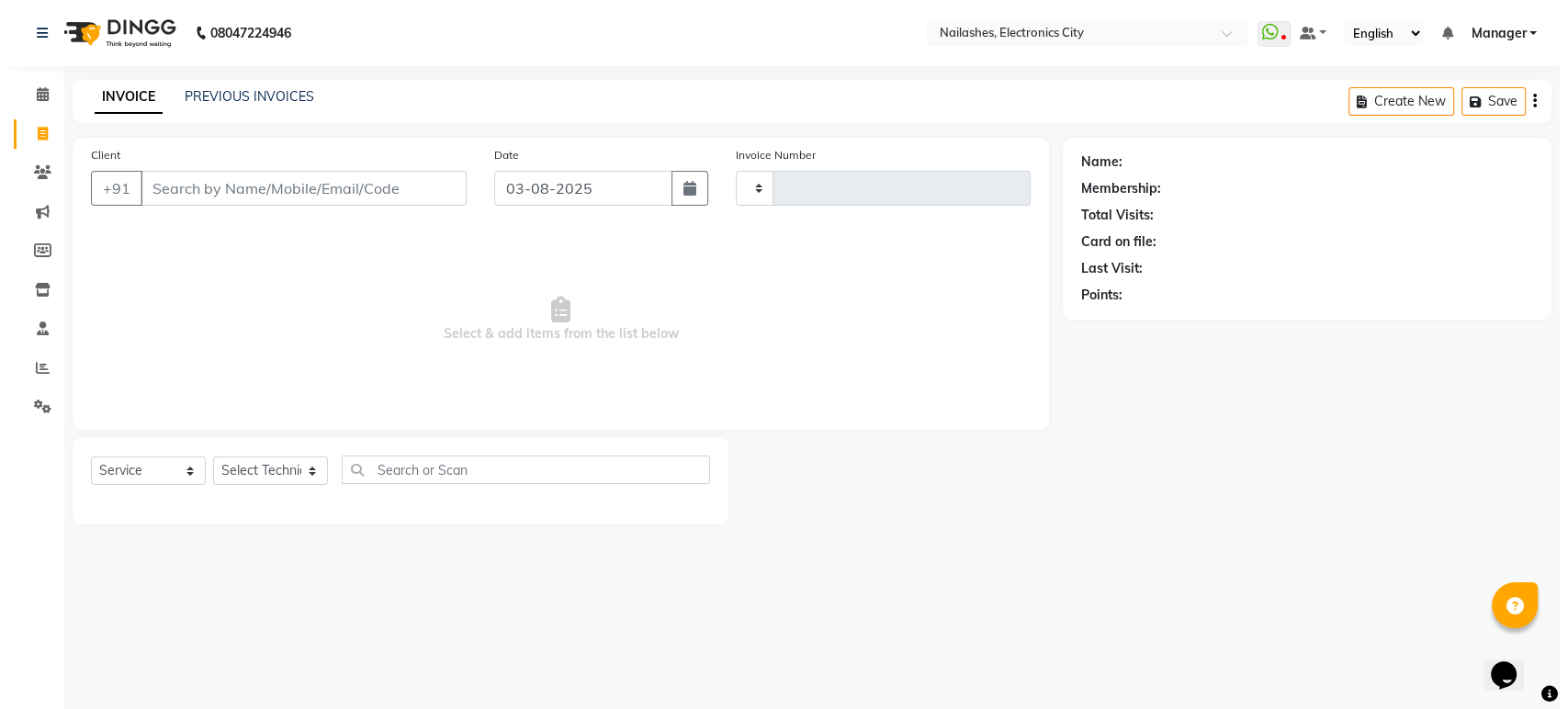 scroll, scrollTop: 0, scrollLeft: 0, axis: both 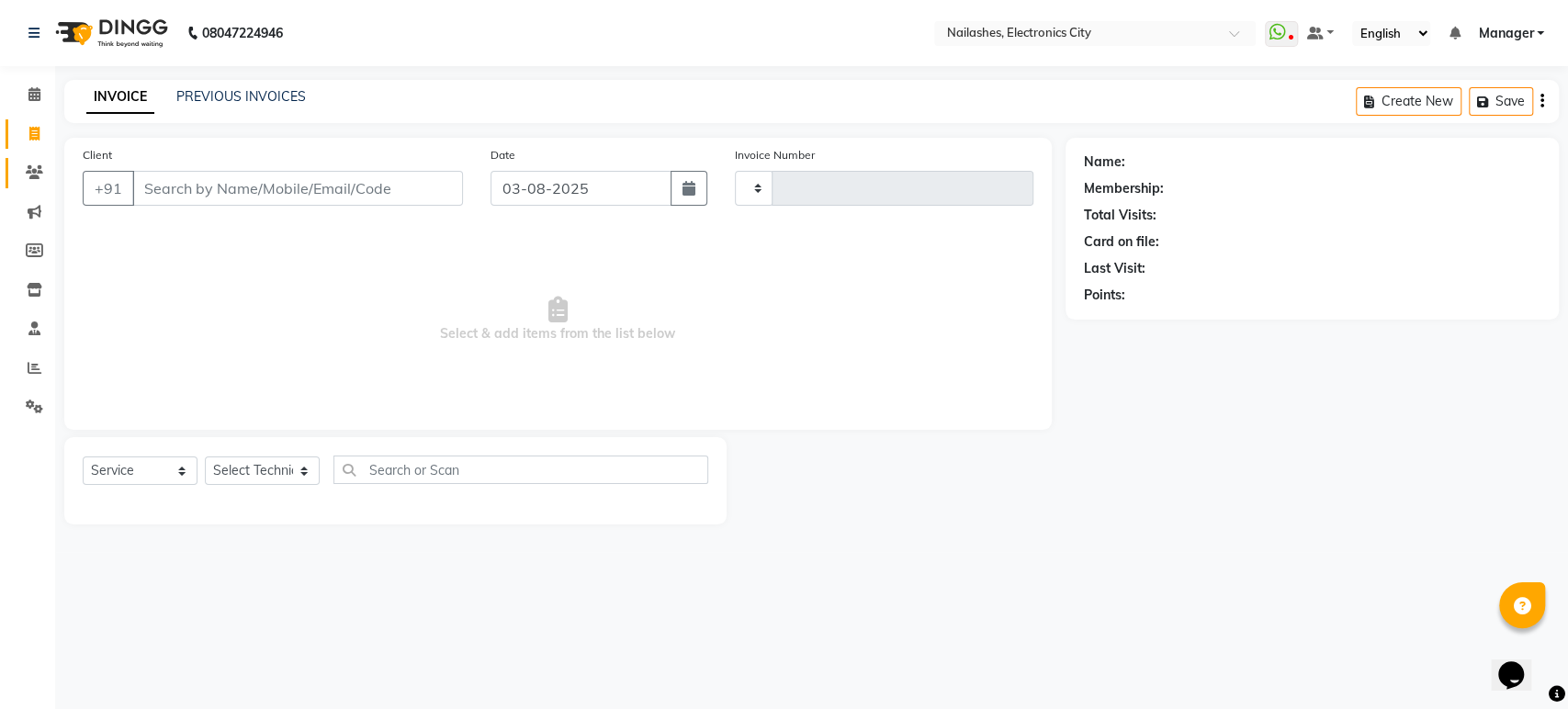 type on "1283" 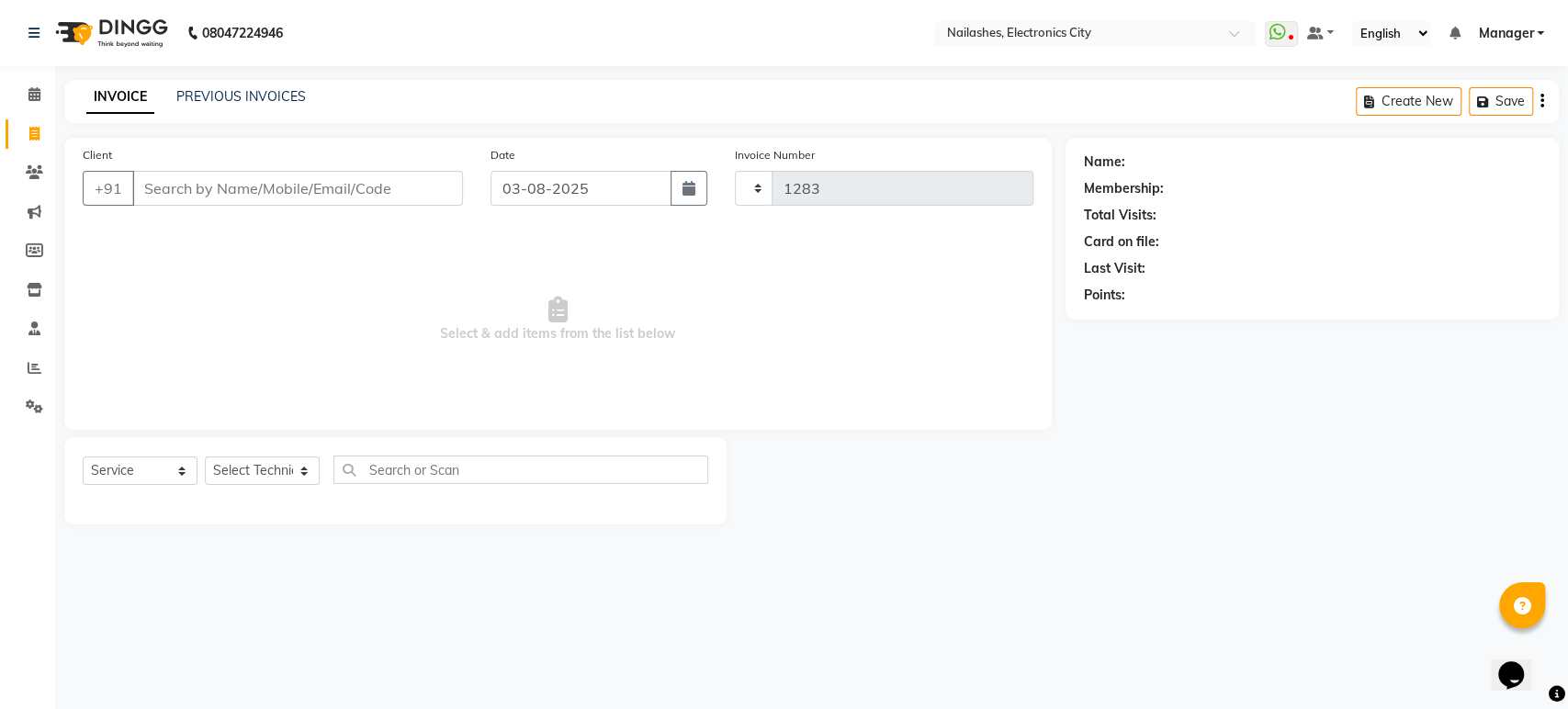 select on "4251" 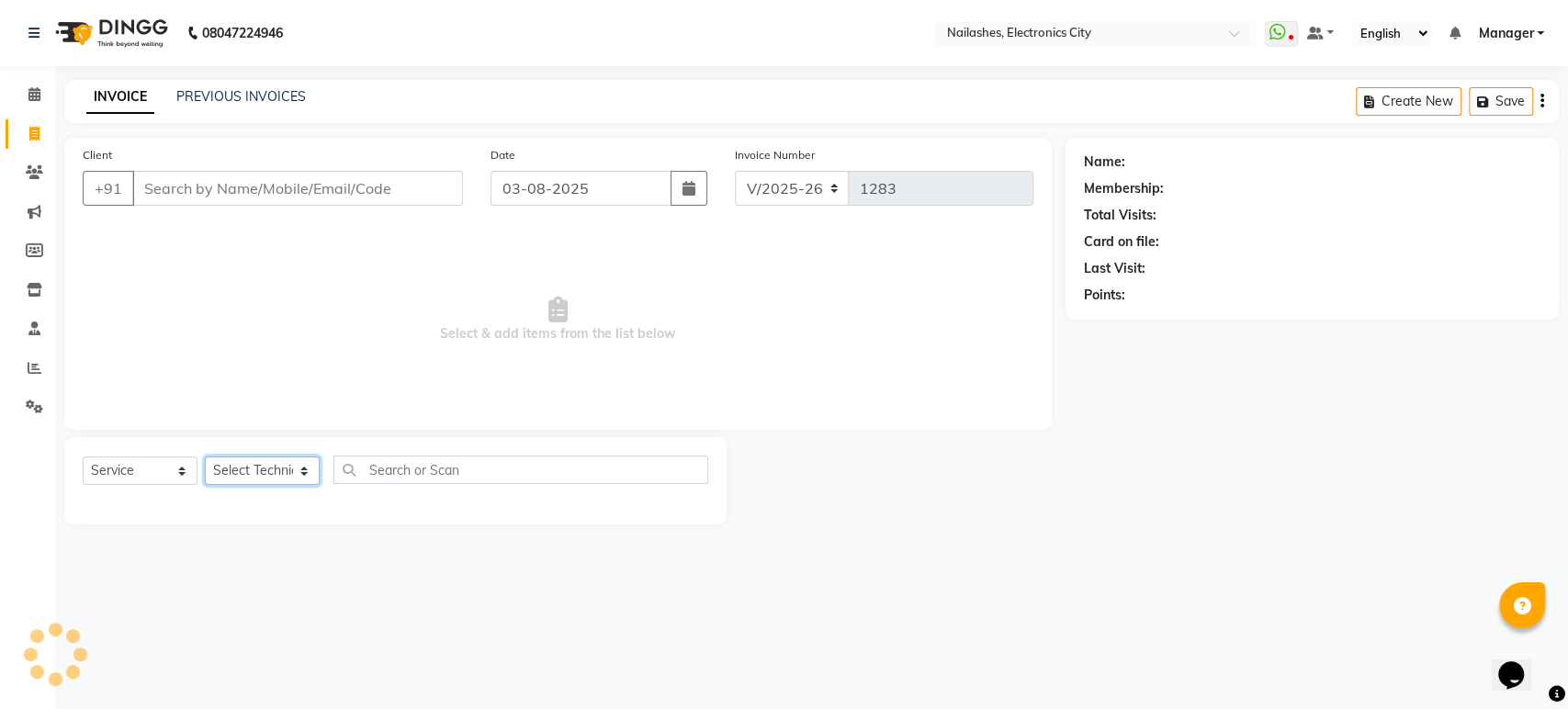 click on "Select Technician" 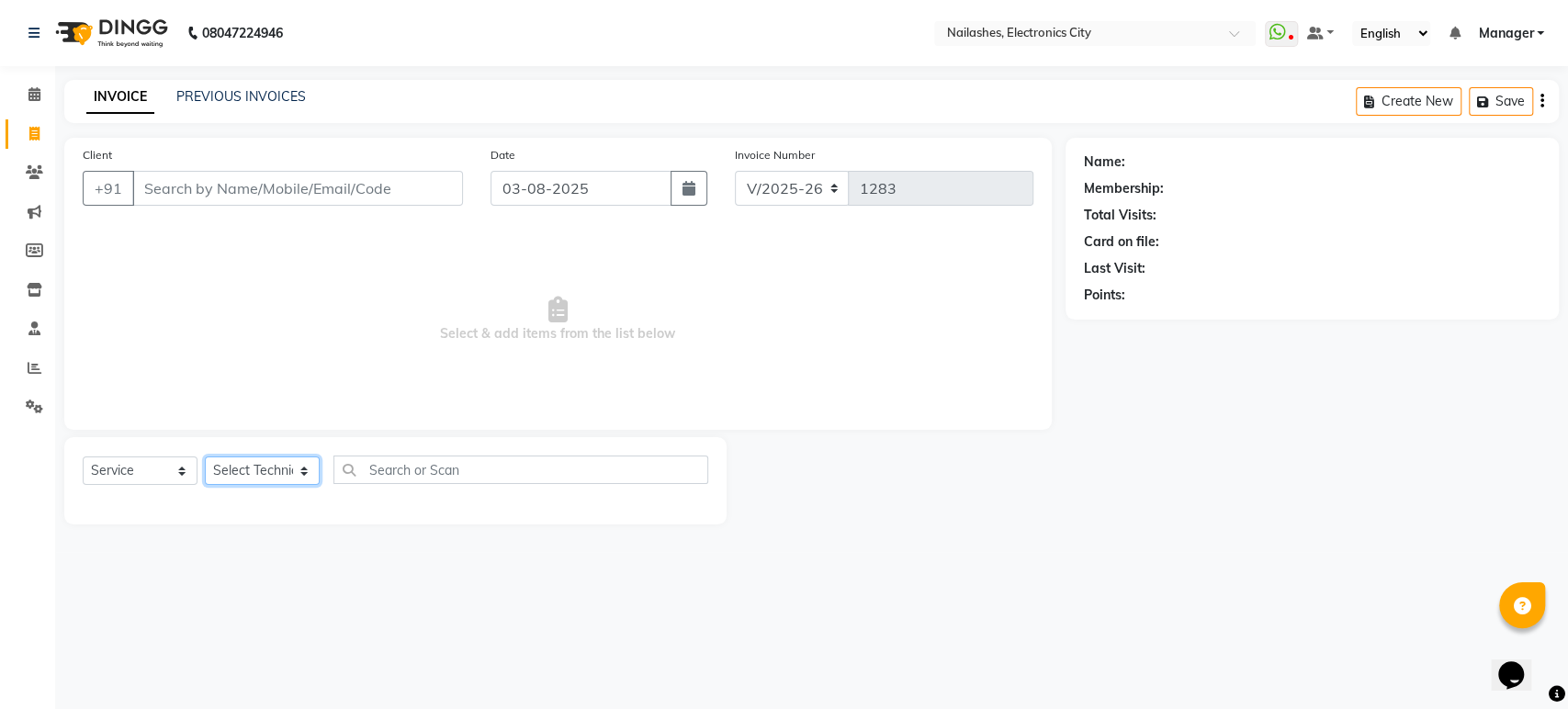 select on "78013" 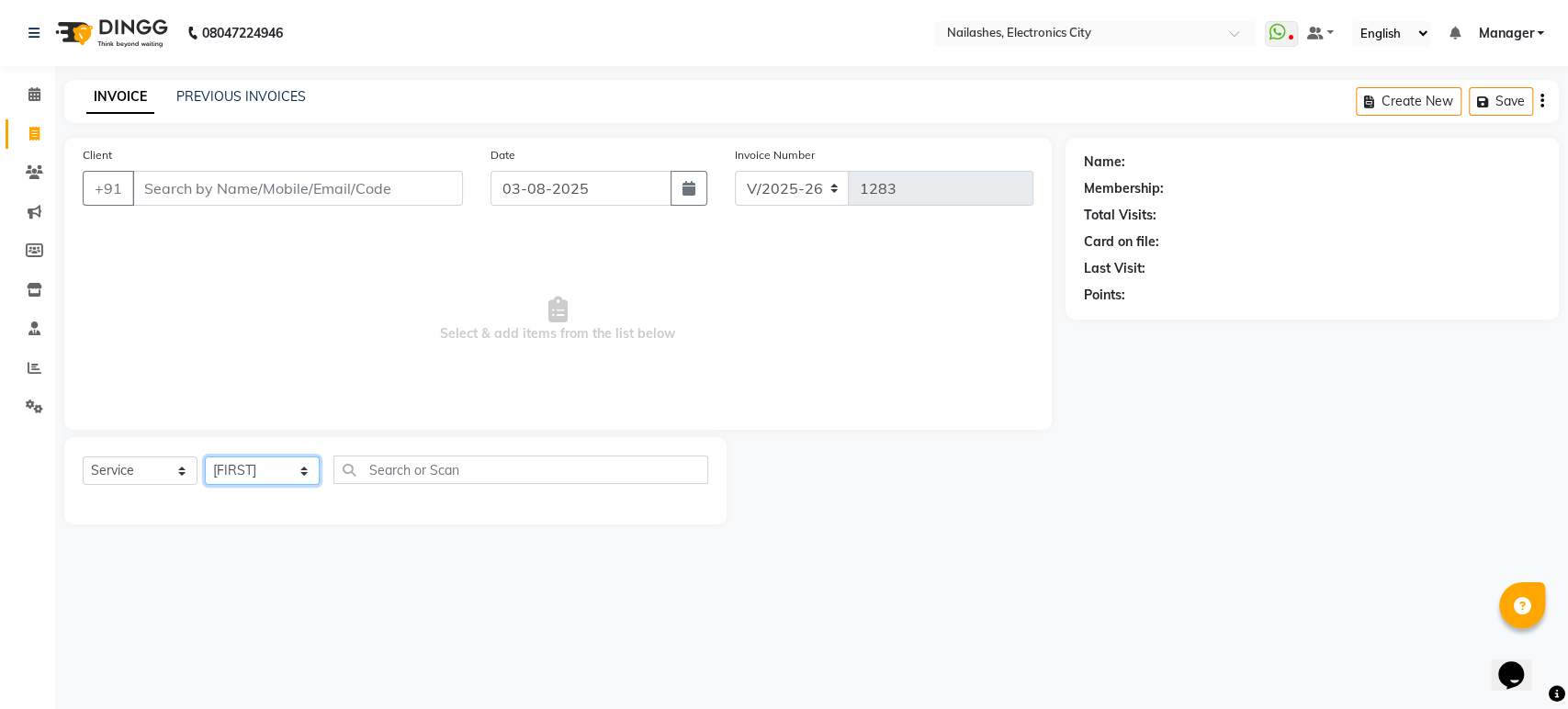 click on "Select Technician [NAME] aashu Asid ASM South deepak HANMI HIMANSHU Imran KRISHNA Manager Nayan Sarjapur Ranjeet Rehbar RINSO ROHAN Rohit Romi Be Gorgeous sajan SAM SAMEER sanjana Shailaja Shalvi sharukh sohit talib vikarm" 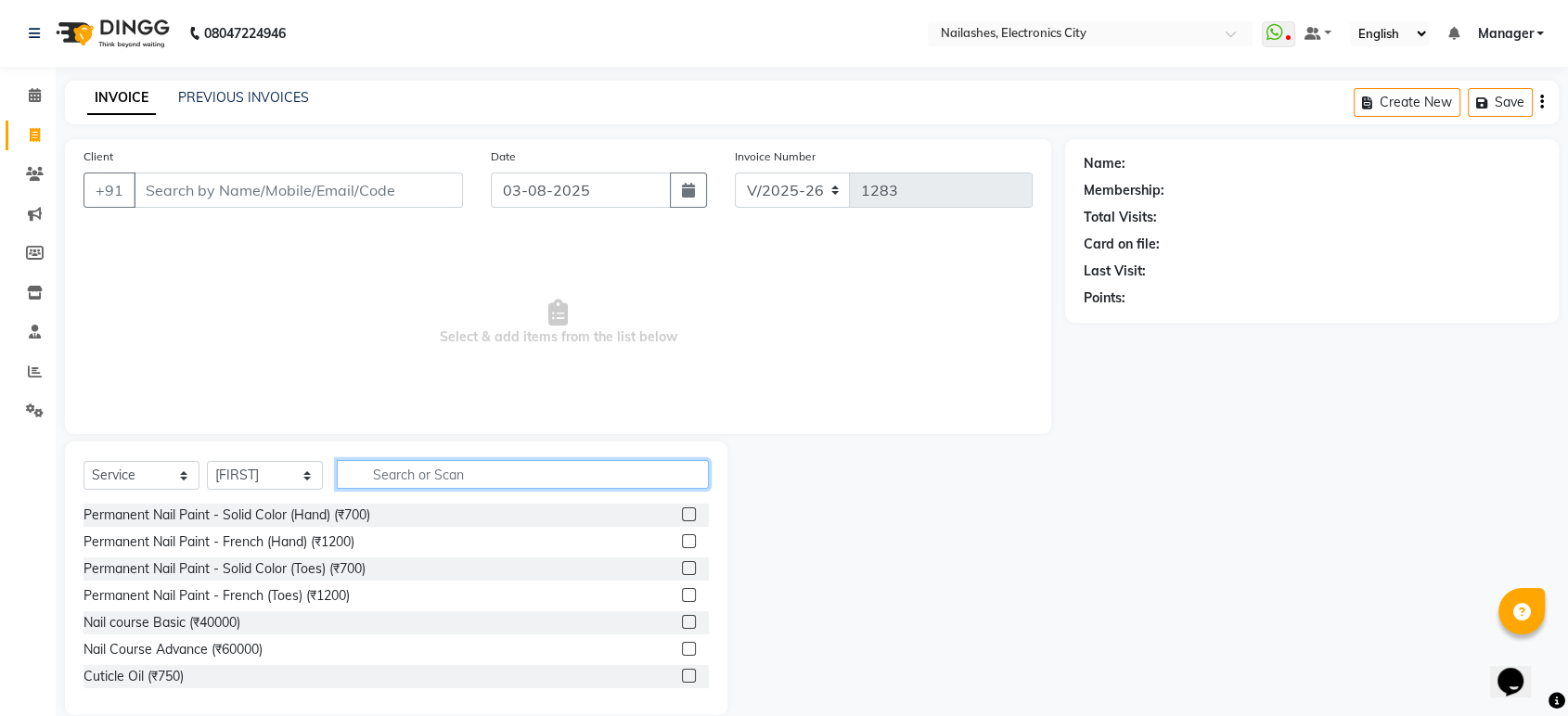 click 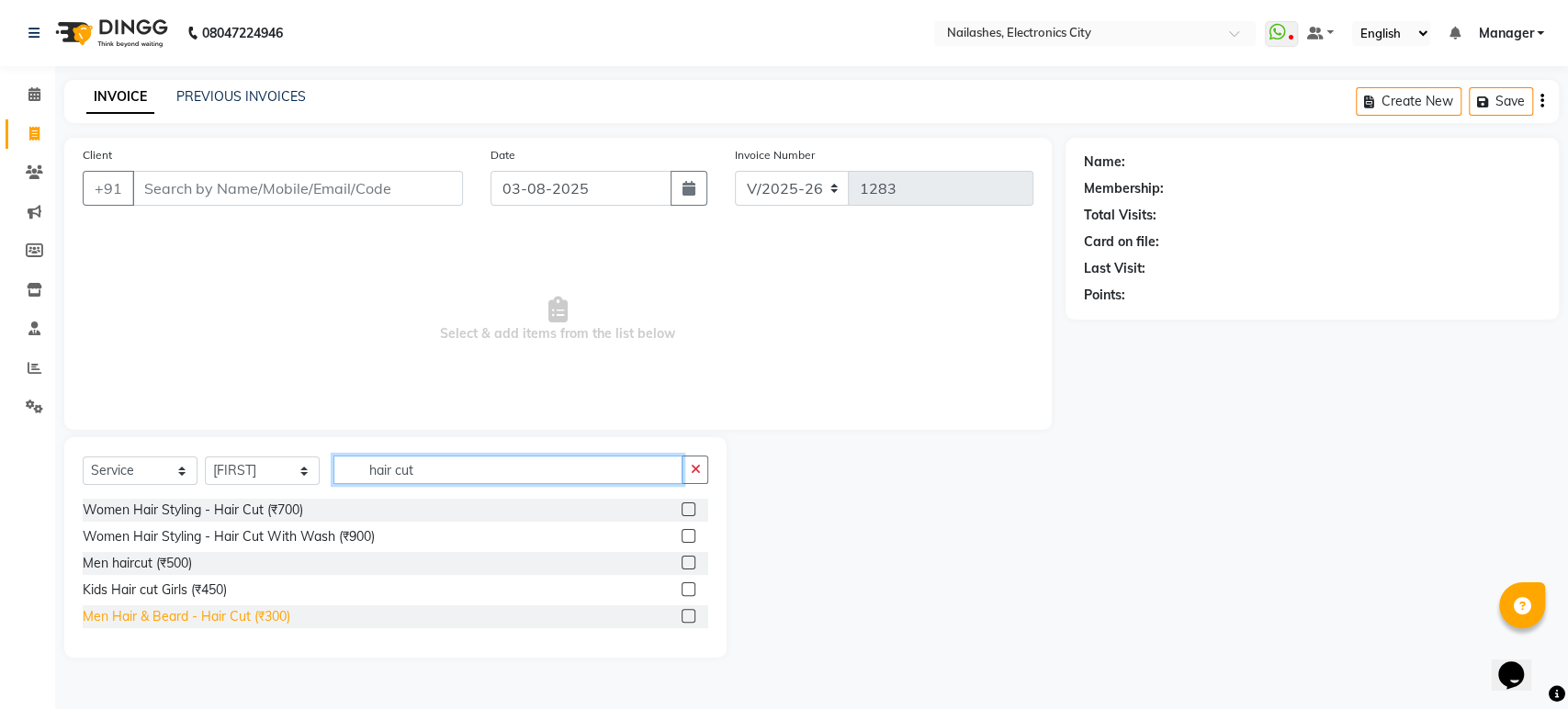 type on "hair cut" 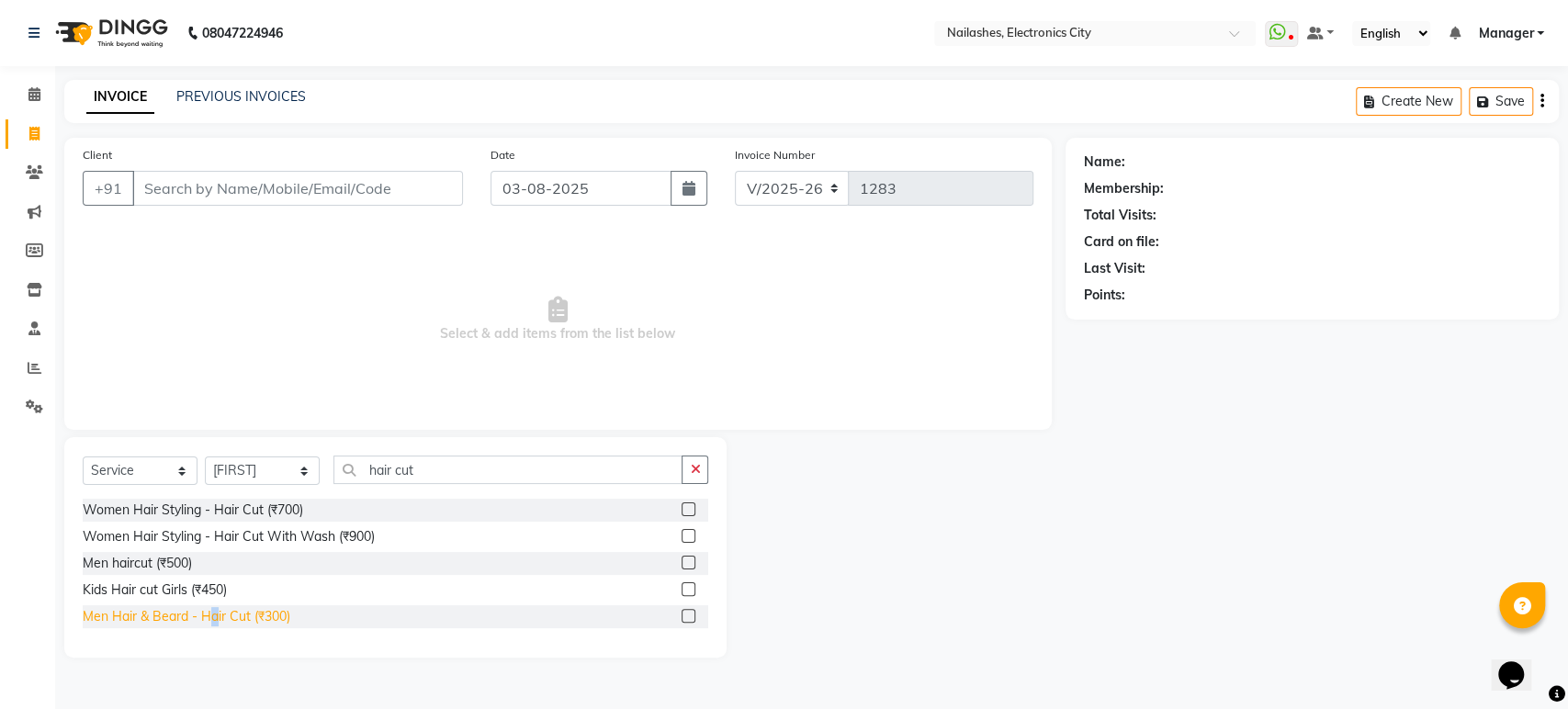 click on "Men Hair & Beard - Hair Cut (₹300)" 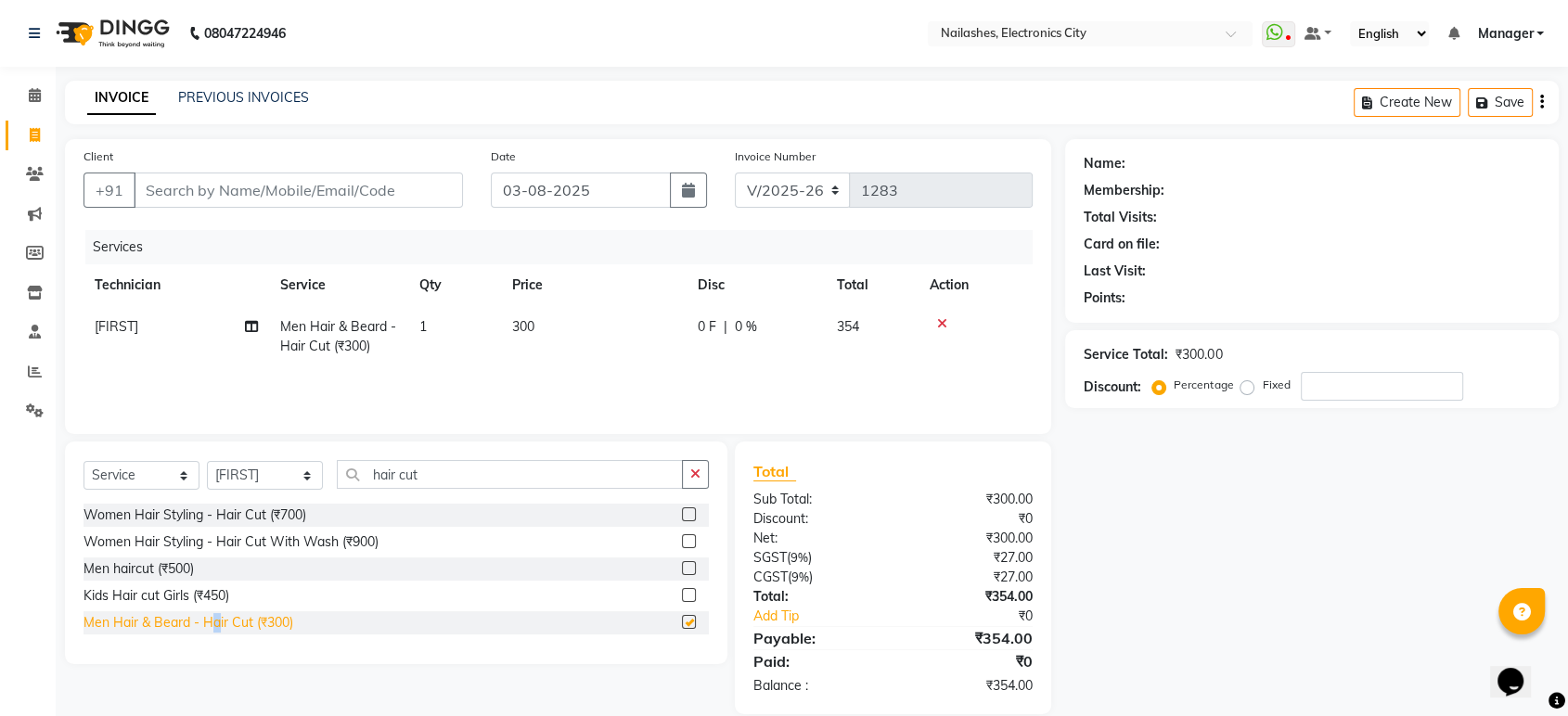 checkbox on "false" 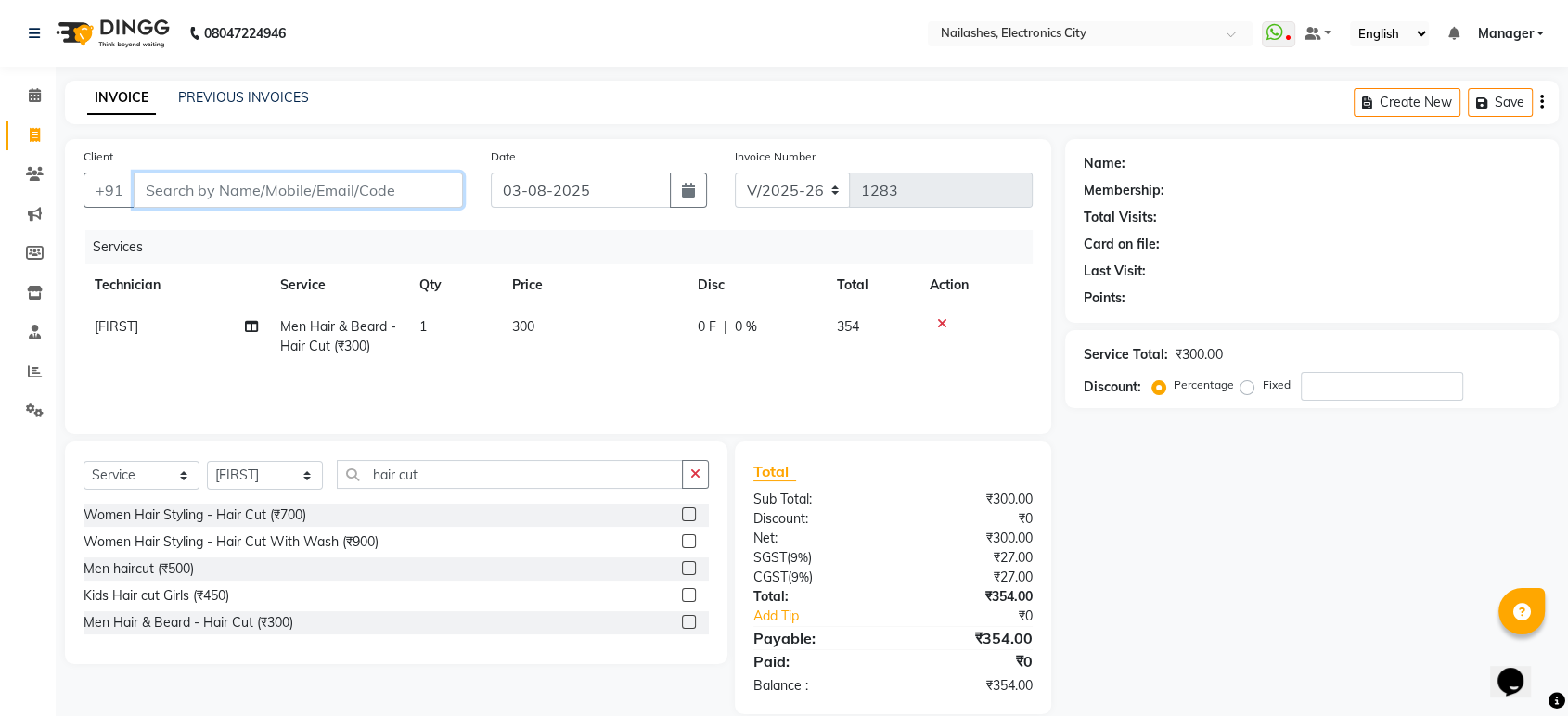 click on "Client" at bounding box center [298, 190] 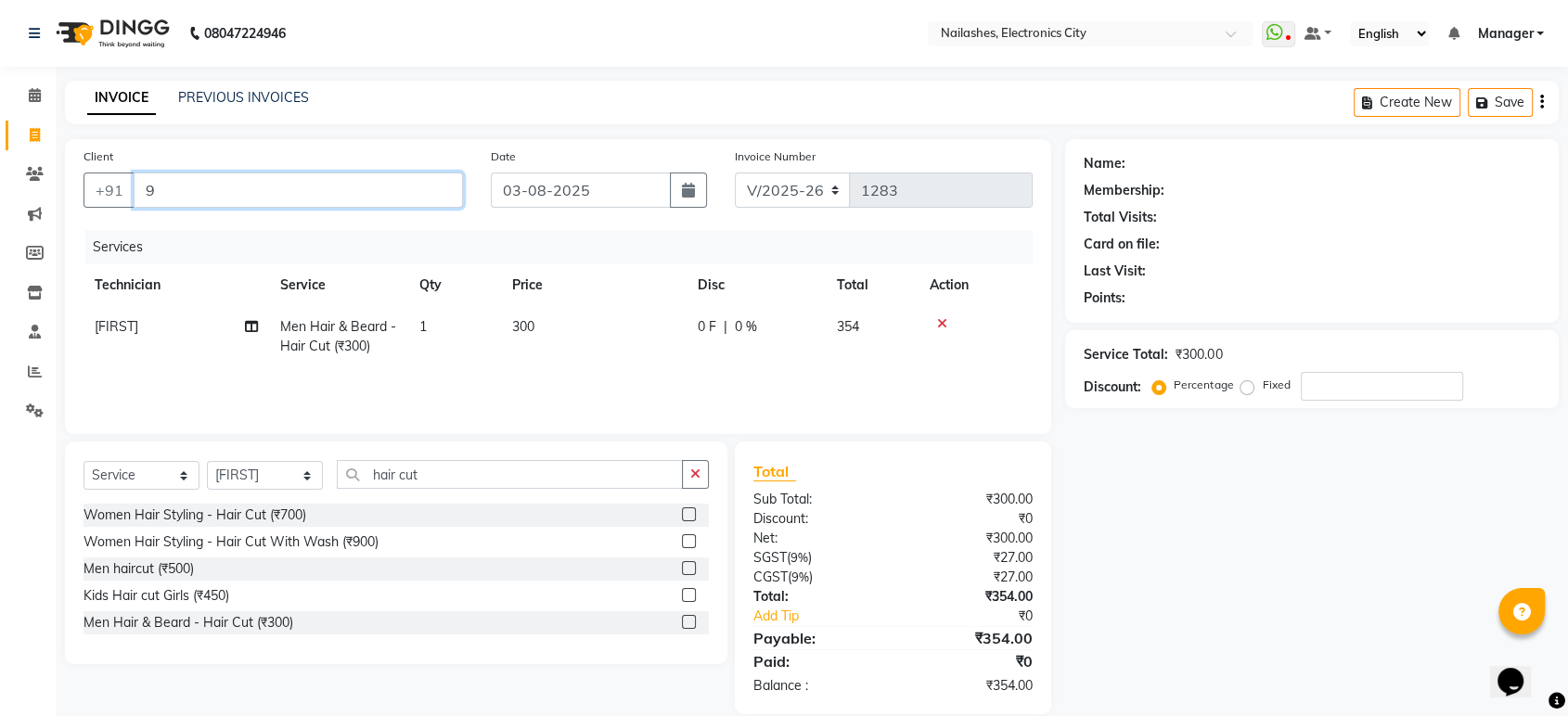 type on "0" 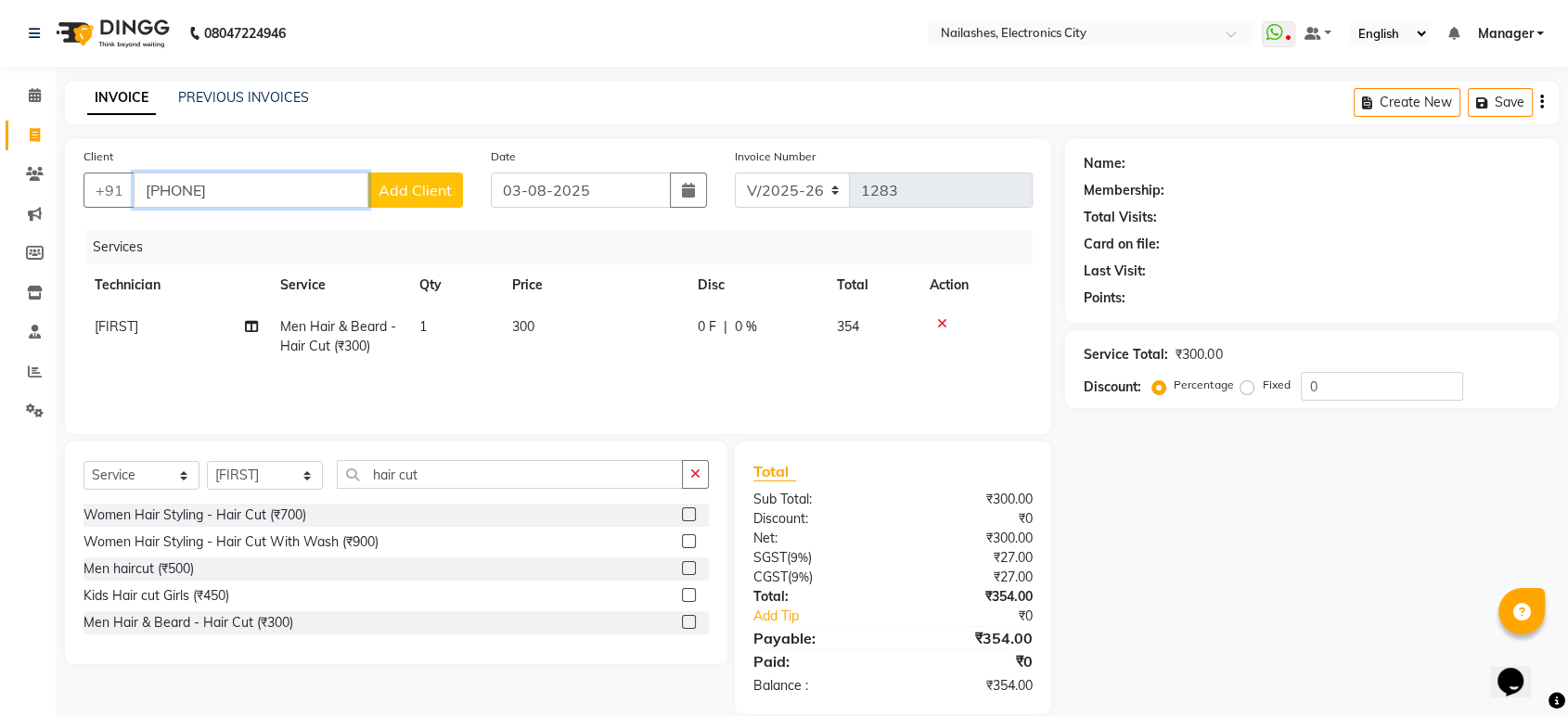 type on "[PHONE]" 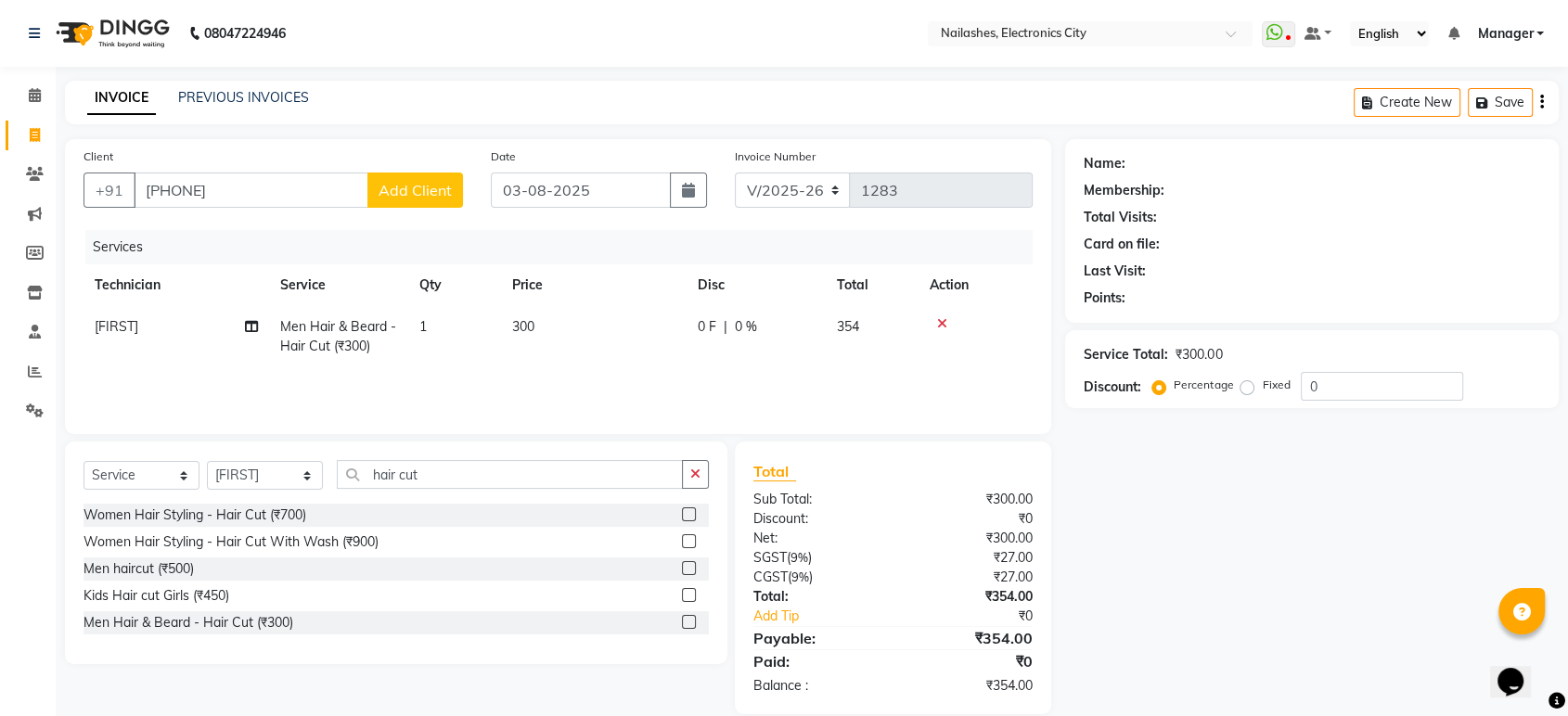 click on "Add Client" 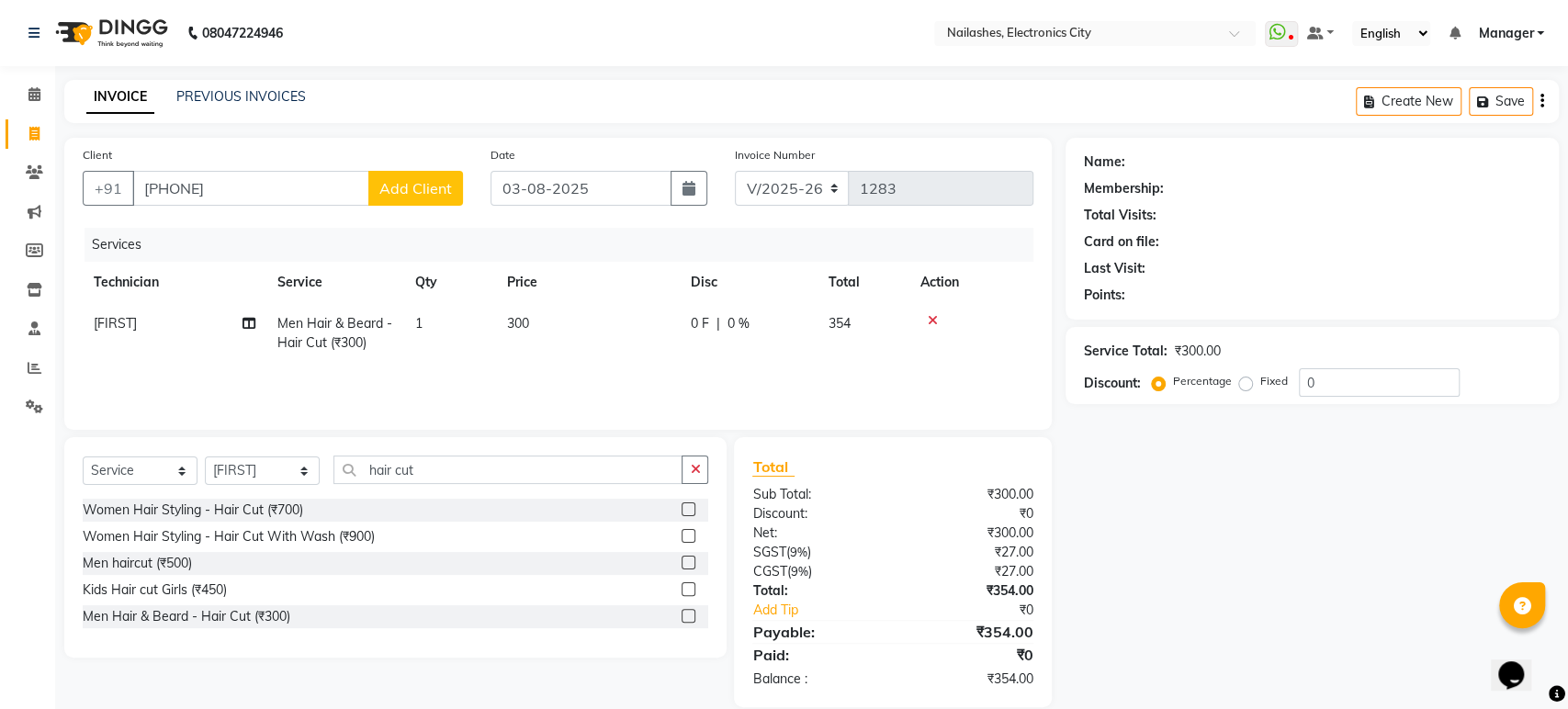 select on "21" 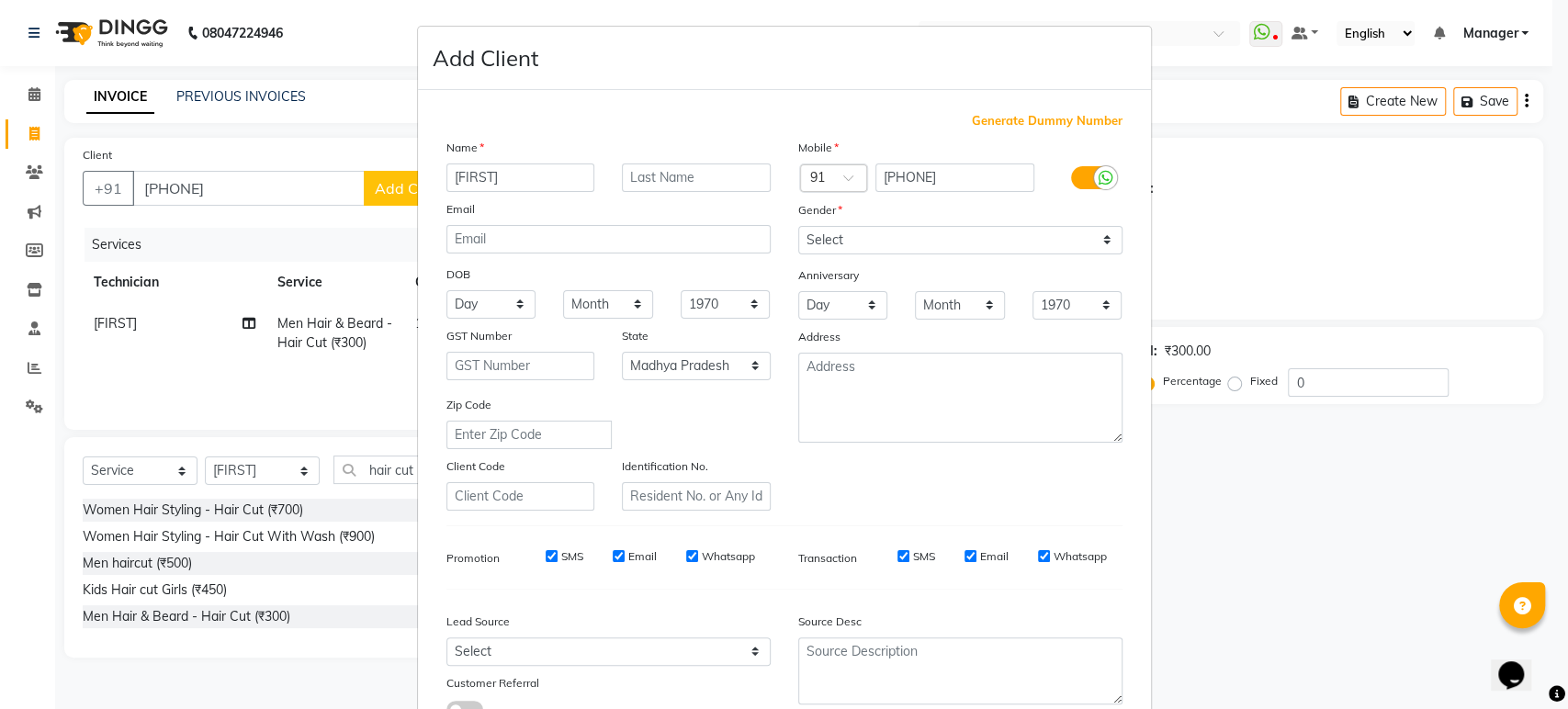 type on "[FIRST]" 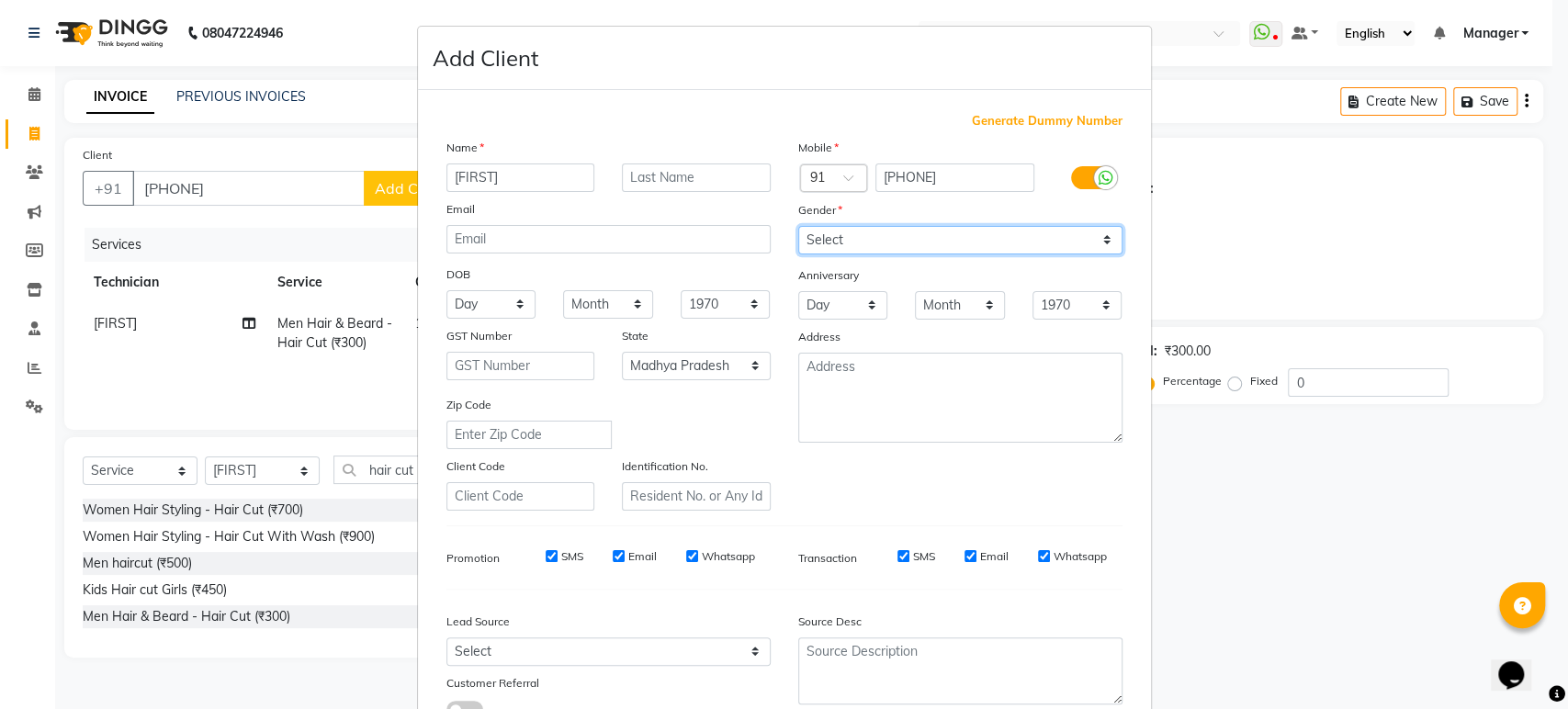 click on "Select Male Female Other Prefer Not To Say" at bounding box center (960, 240) 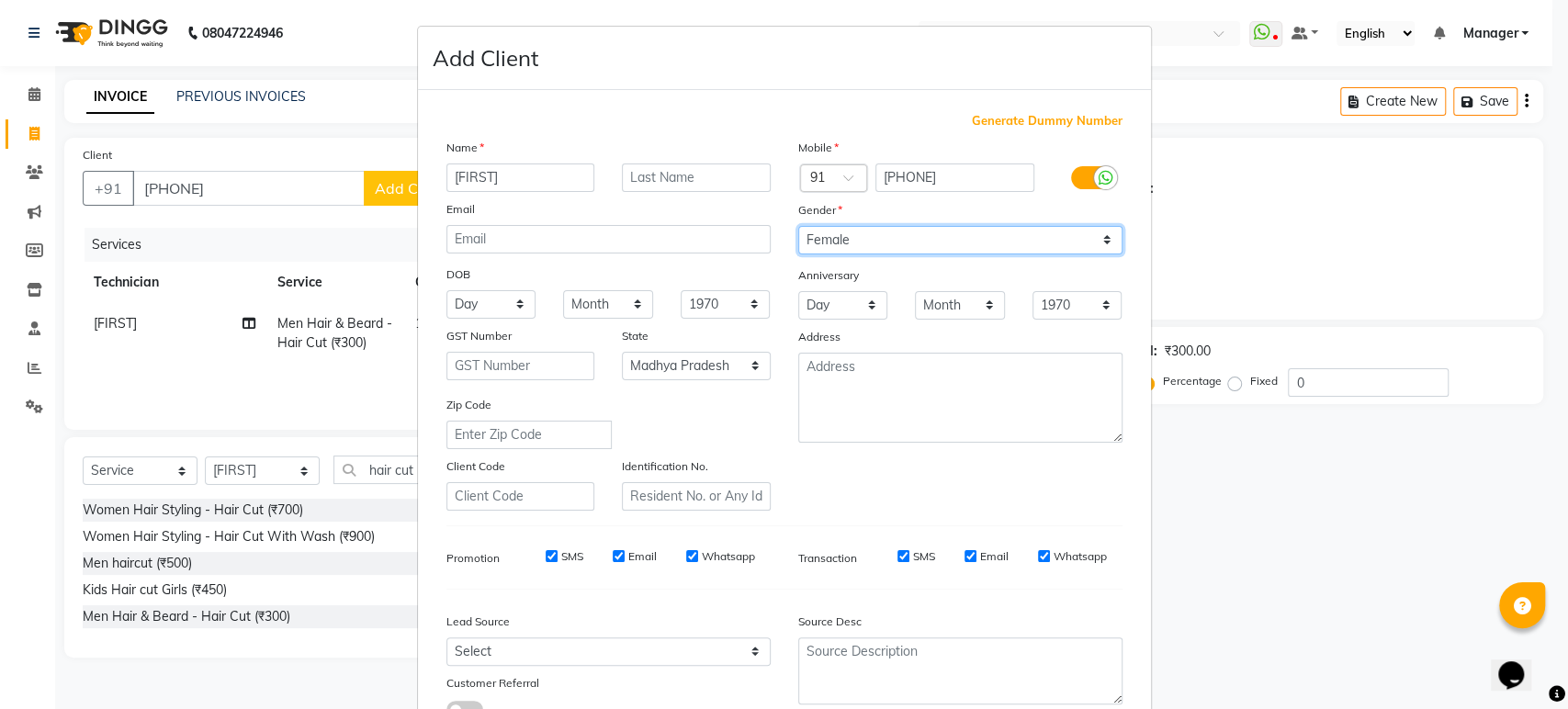 click on "Select Male Female Other Prefer Not To Say" at bounding box center (960, 240) 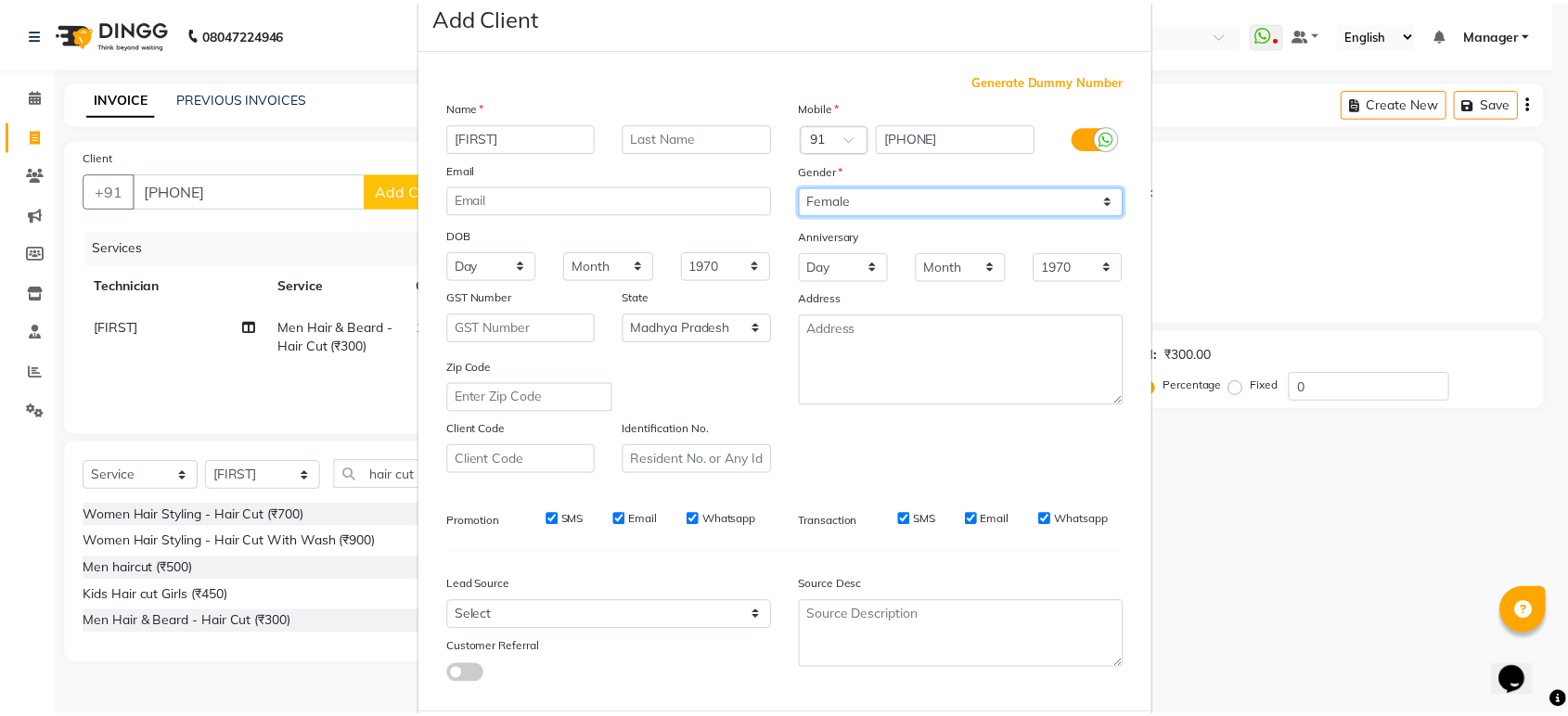 scroll, scrollTop: 135, scrollLeft: 0, axis: vertical 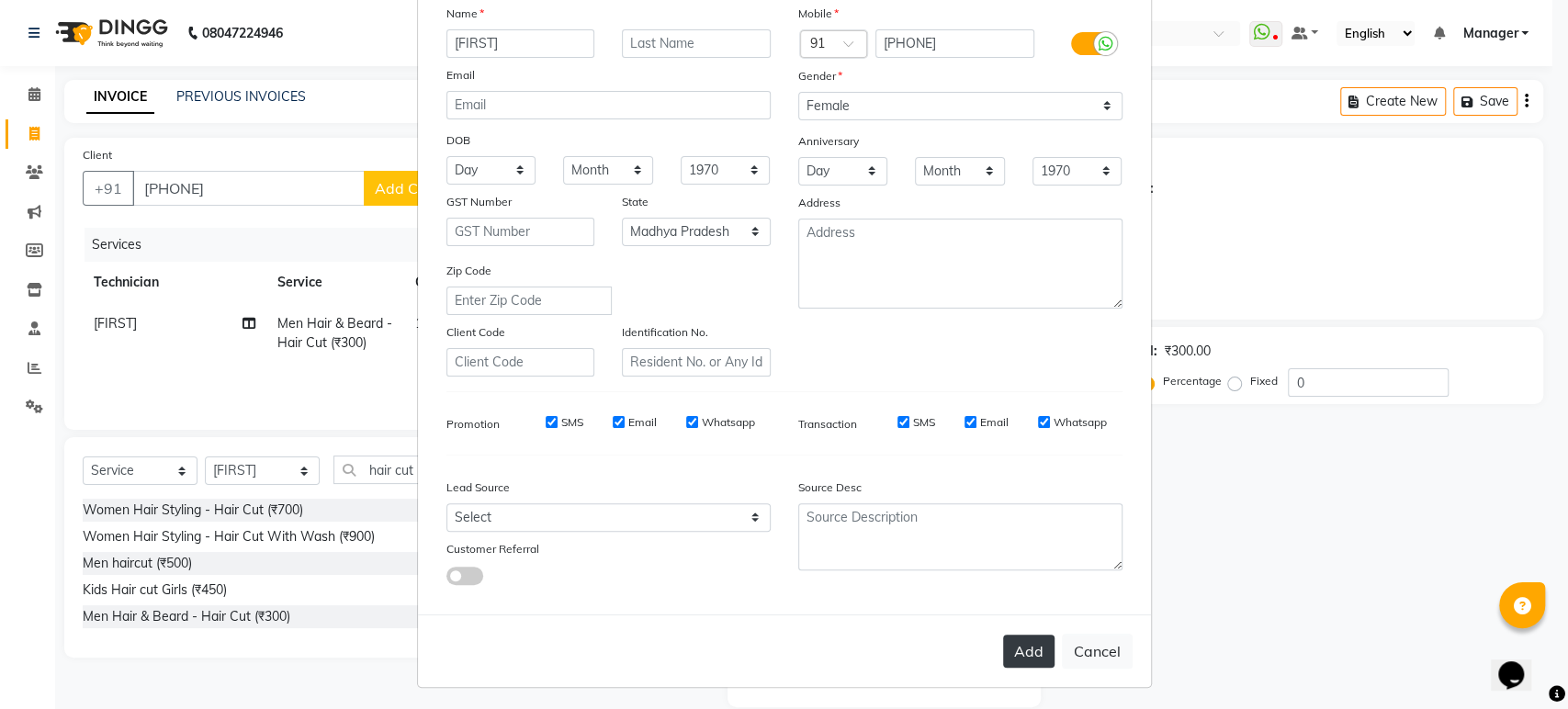 click on "Add" at bounding box center [1029, 651] 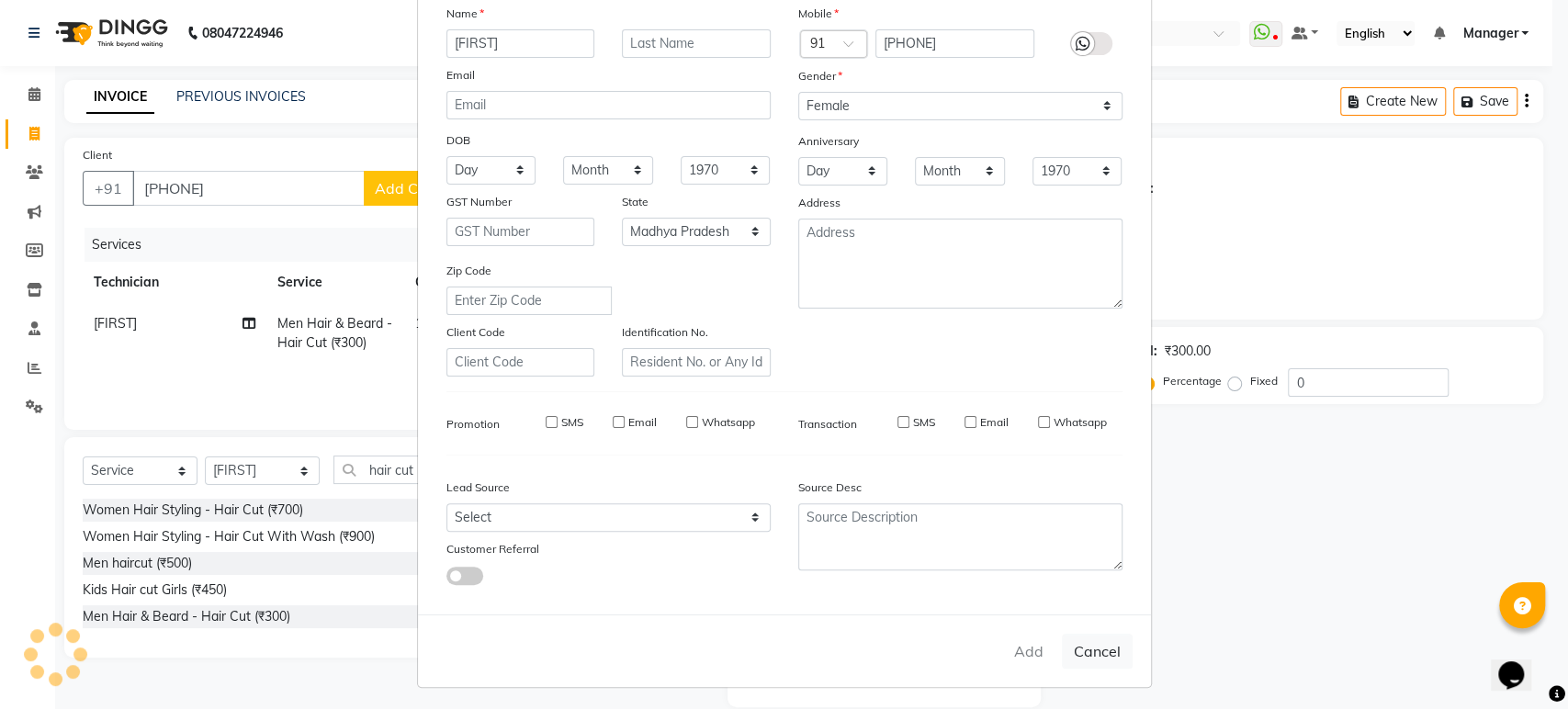 type on "99******69" 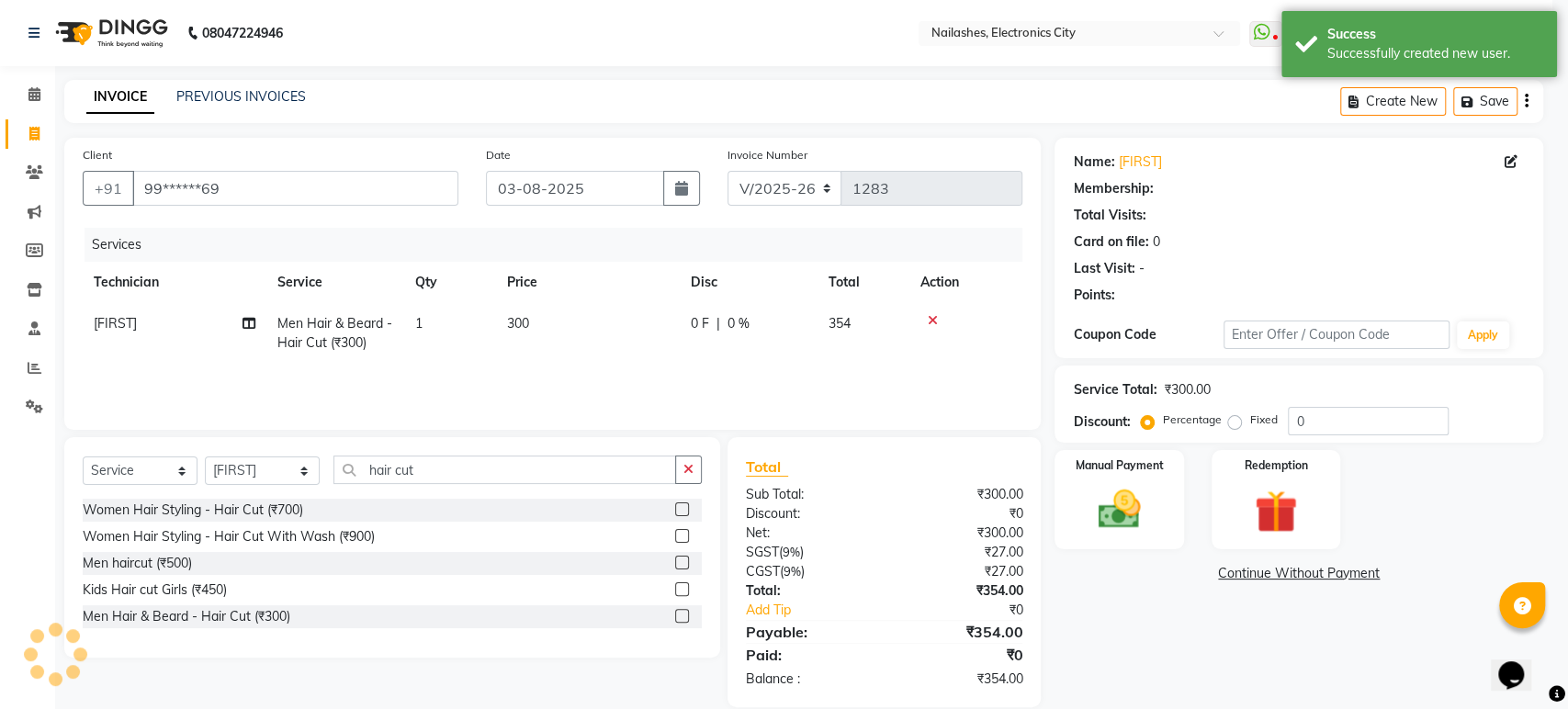 select on "1: Object" 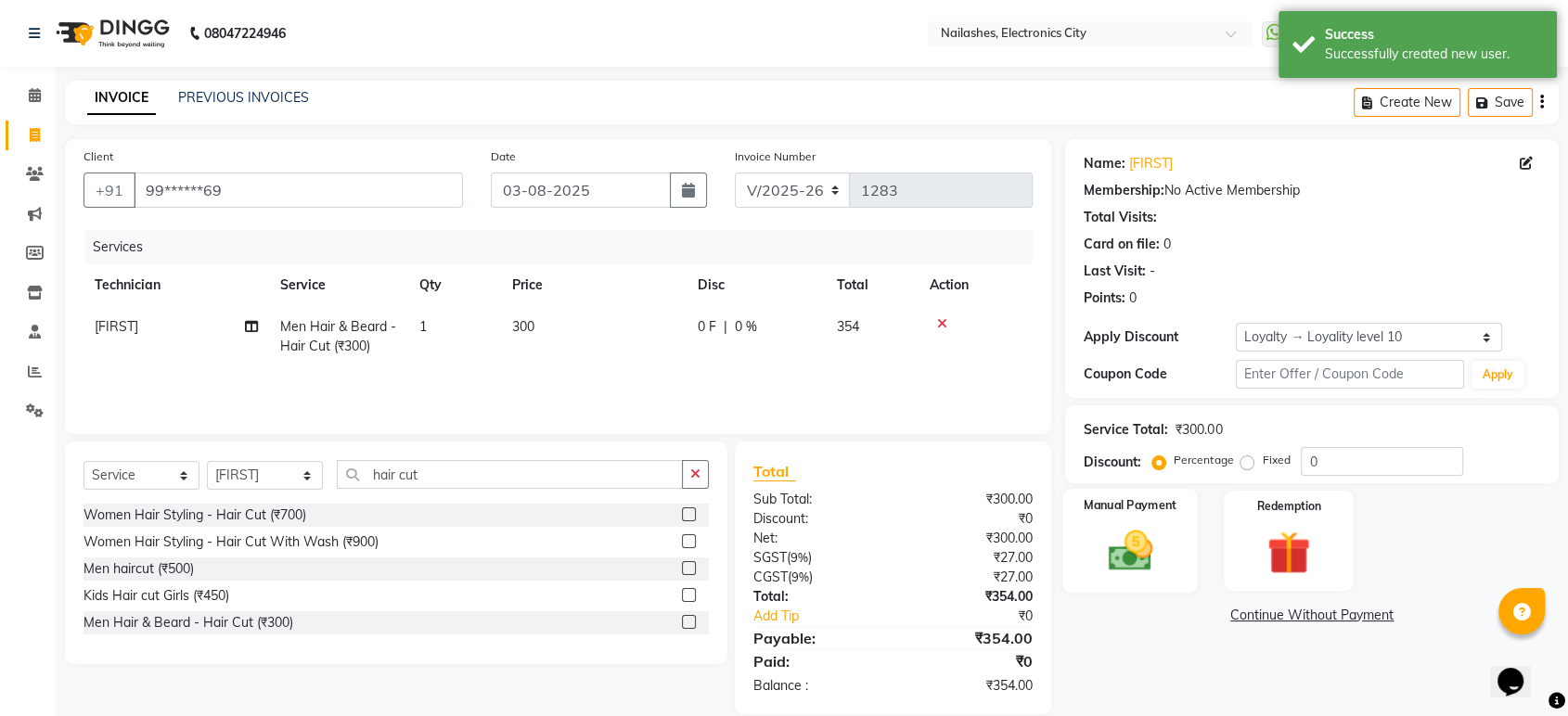 click 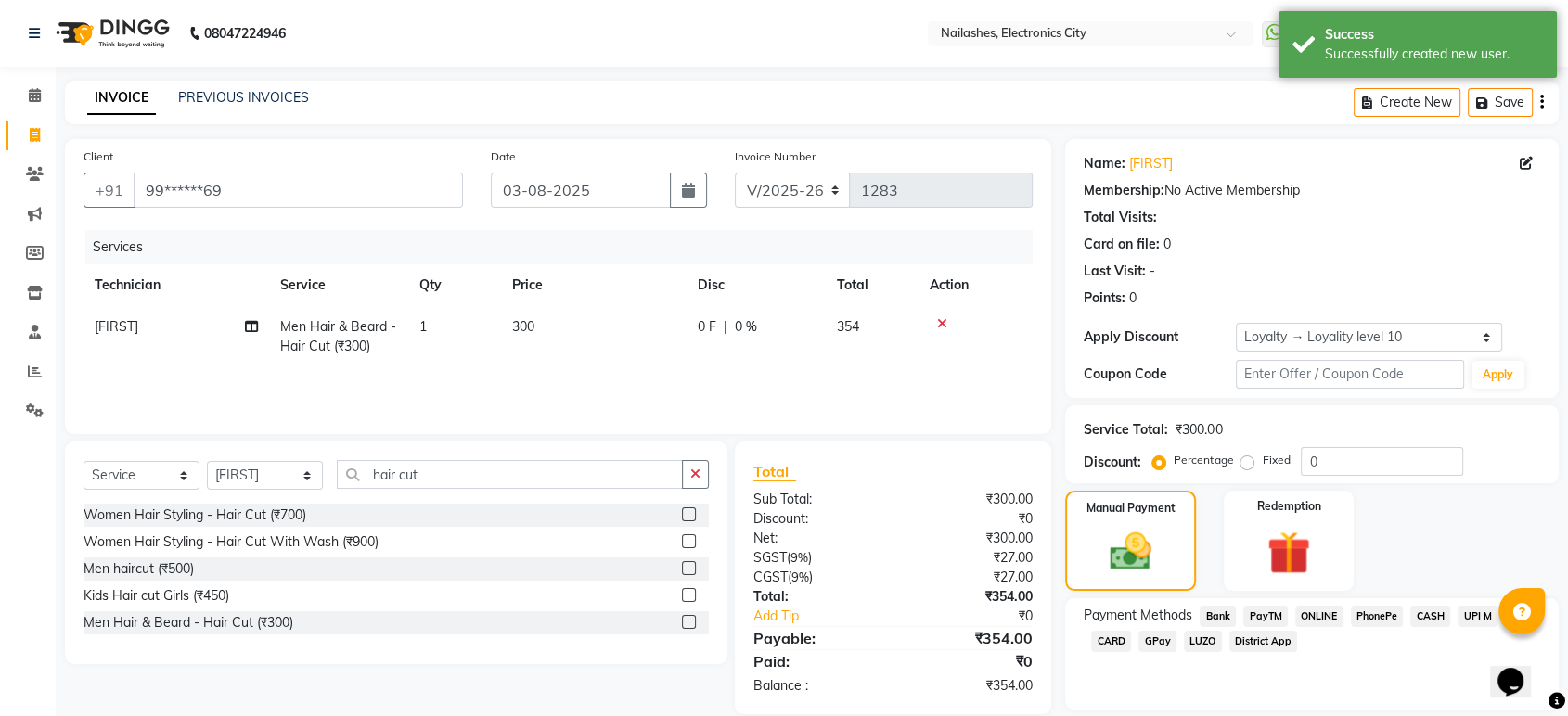 scroll, scrollTop: 58, scrollLeft: 0, axis: vertical 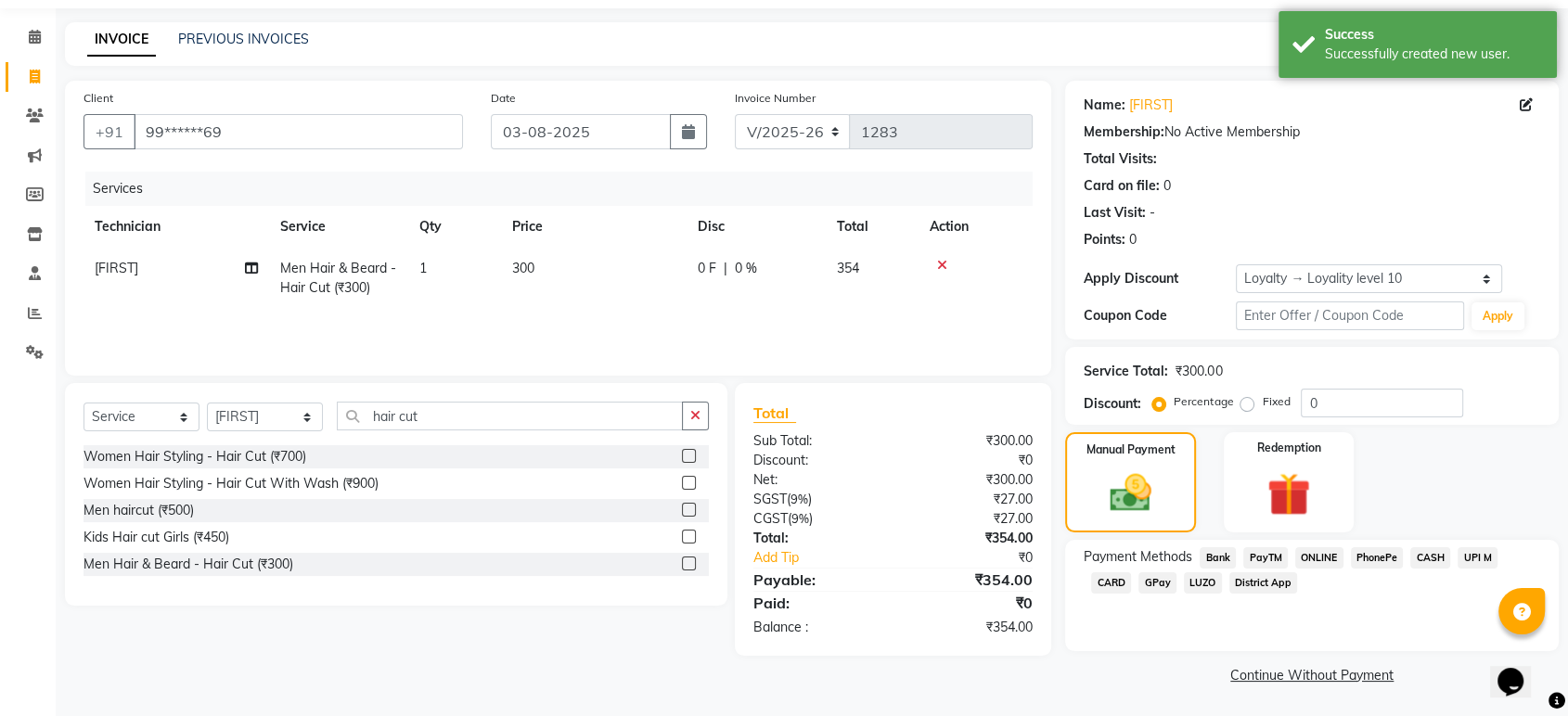click on "CARD" 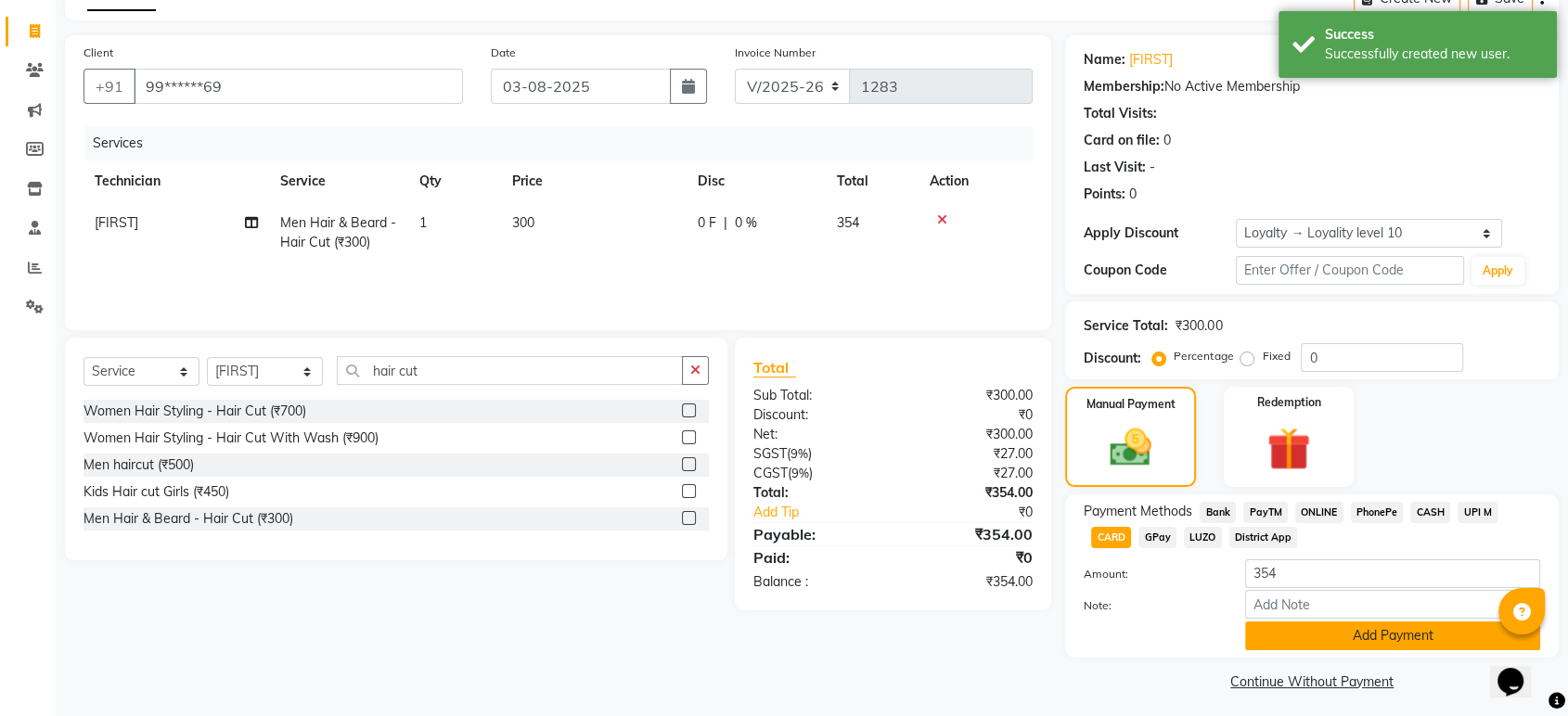 scroll, scrollTop: 110, scrollLeft: 0, axis: vertical 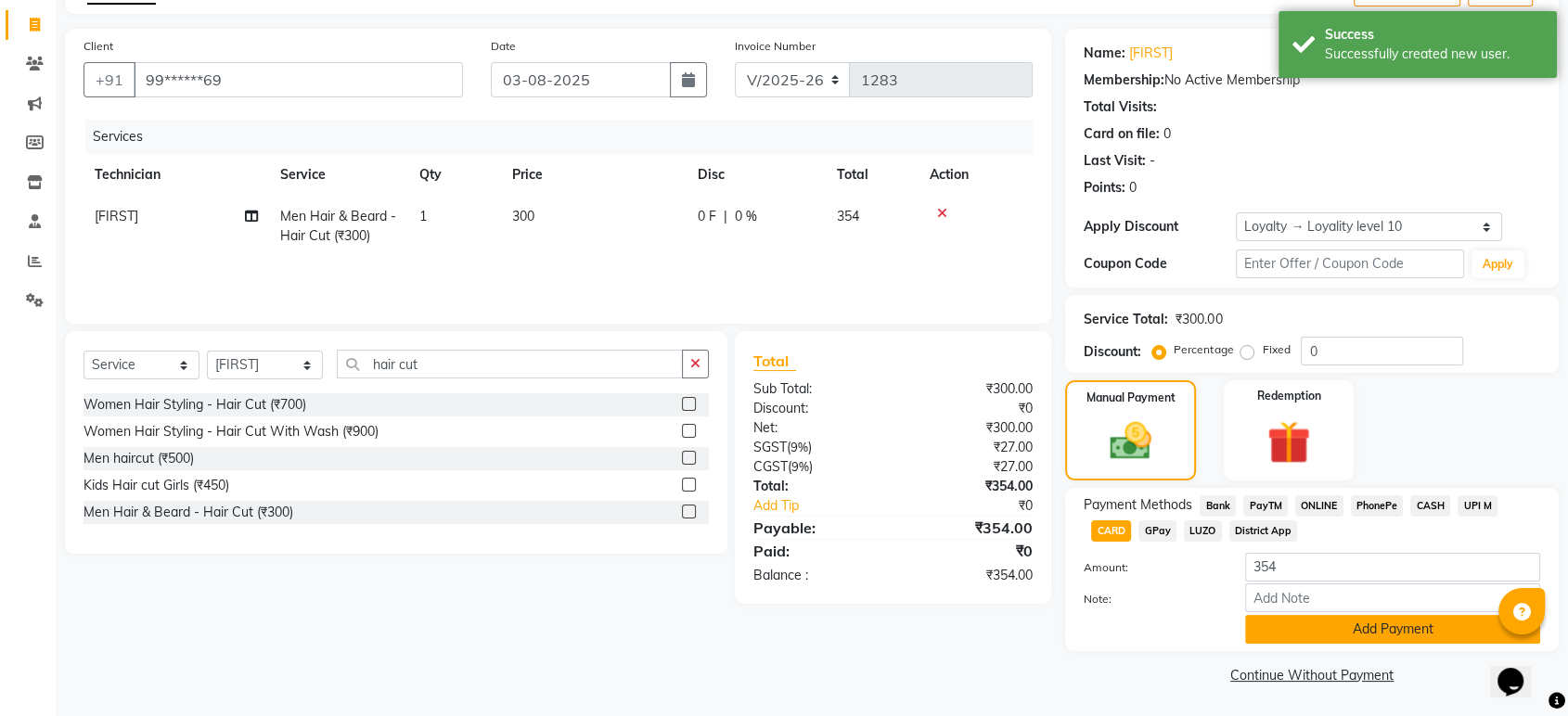 click on "Add Payment" 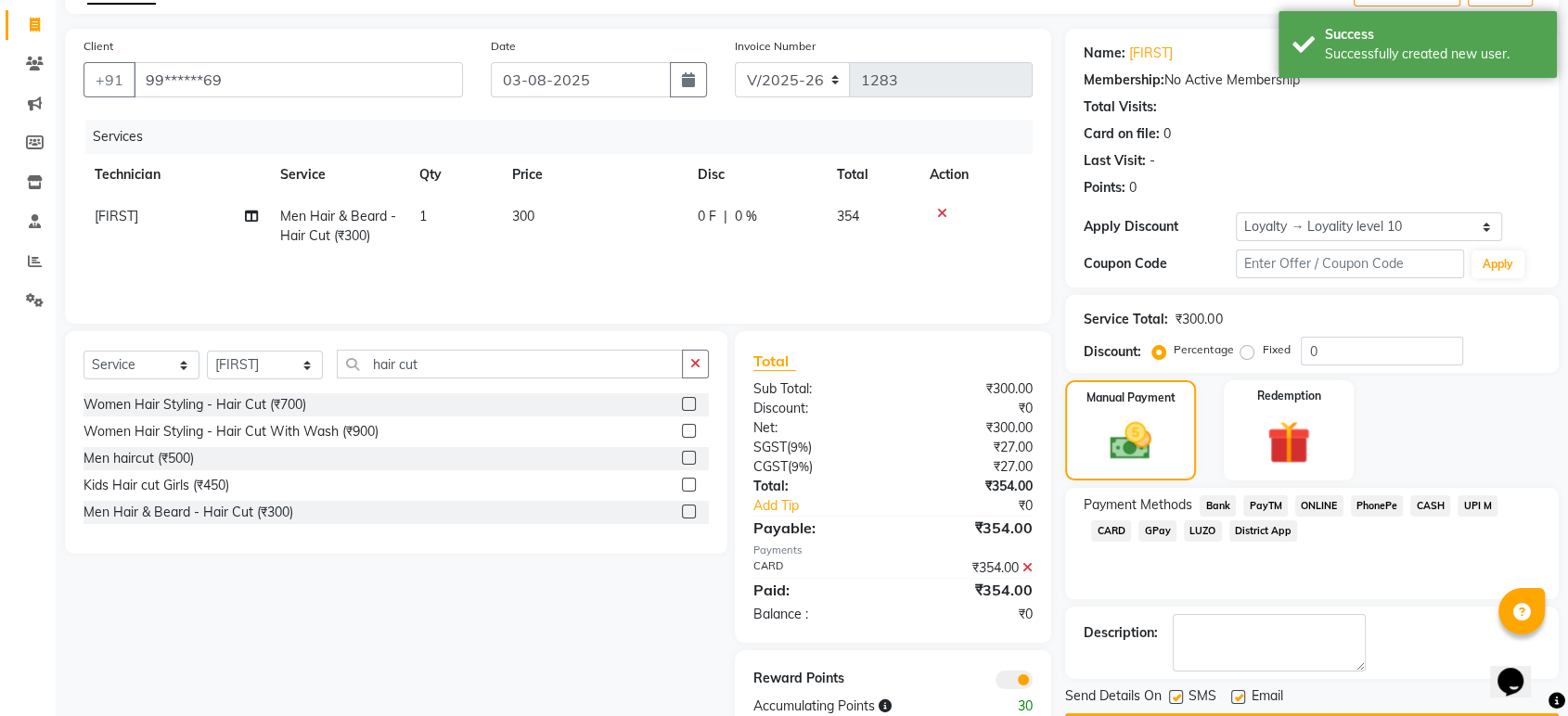 scroll, scrollTop: 162, scrollLeft: 0, axis: vertical 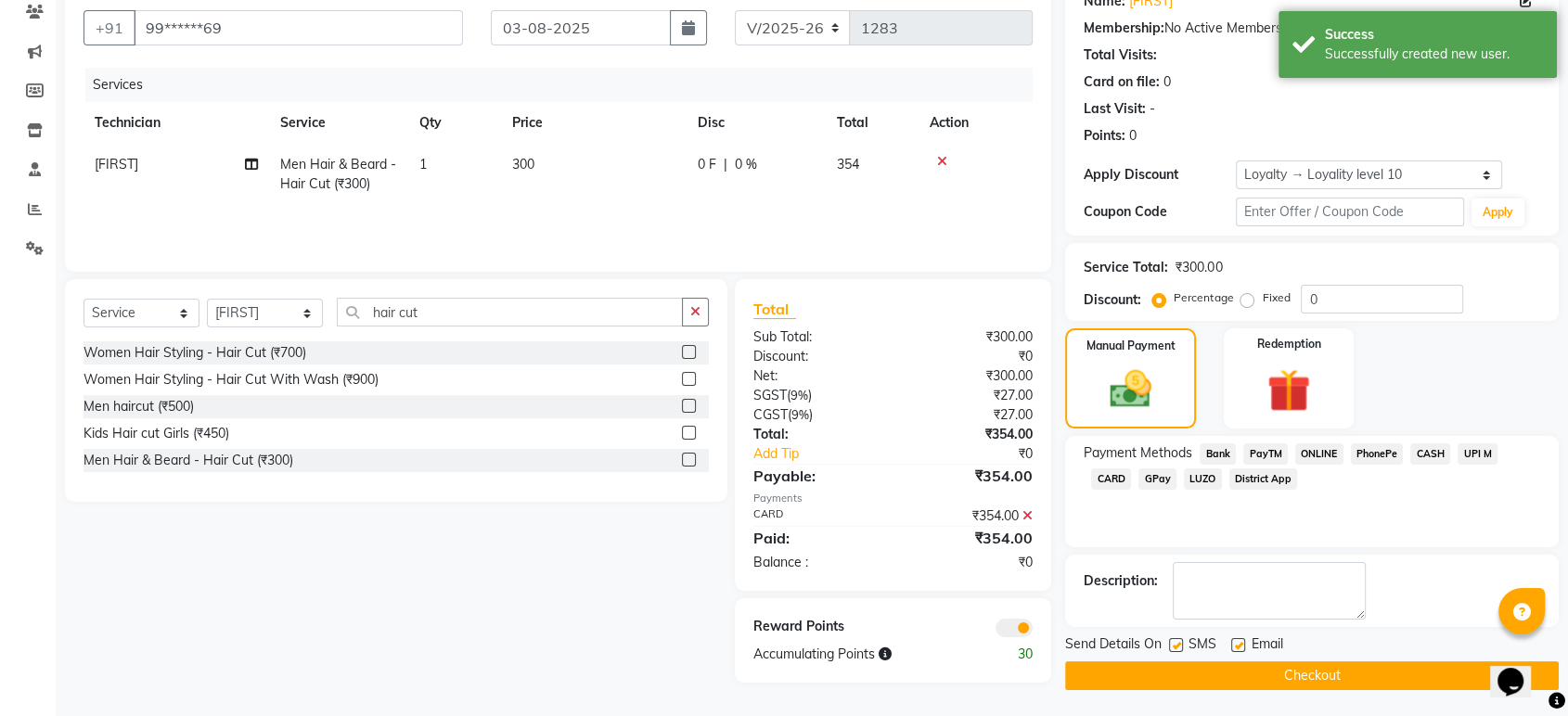 click on "Checkout" 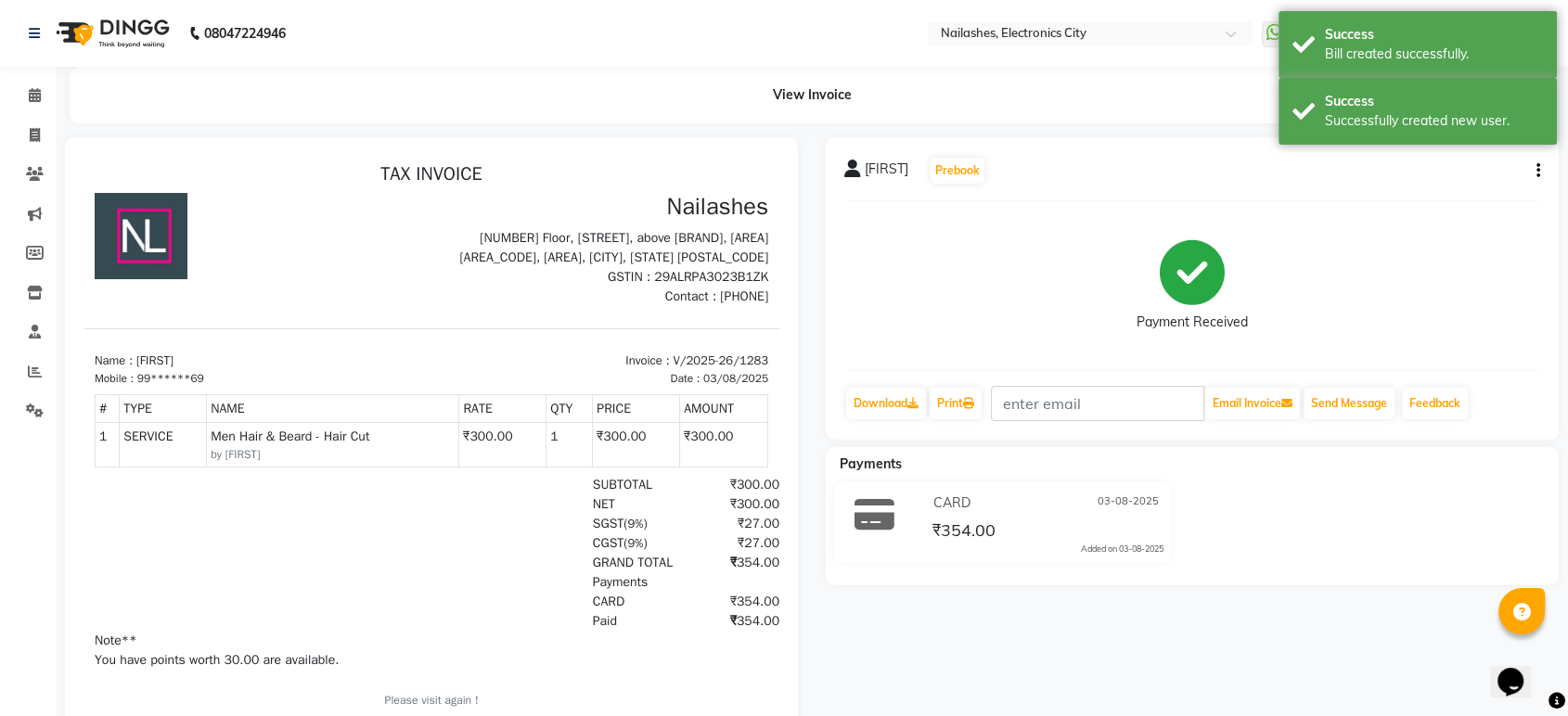 scroll, scrollTop: 0, scrollLeft: 0, axis: both 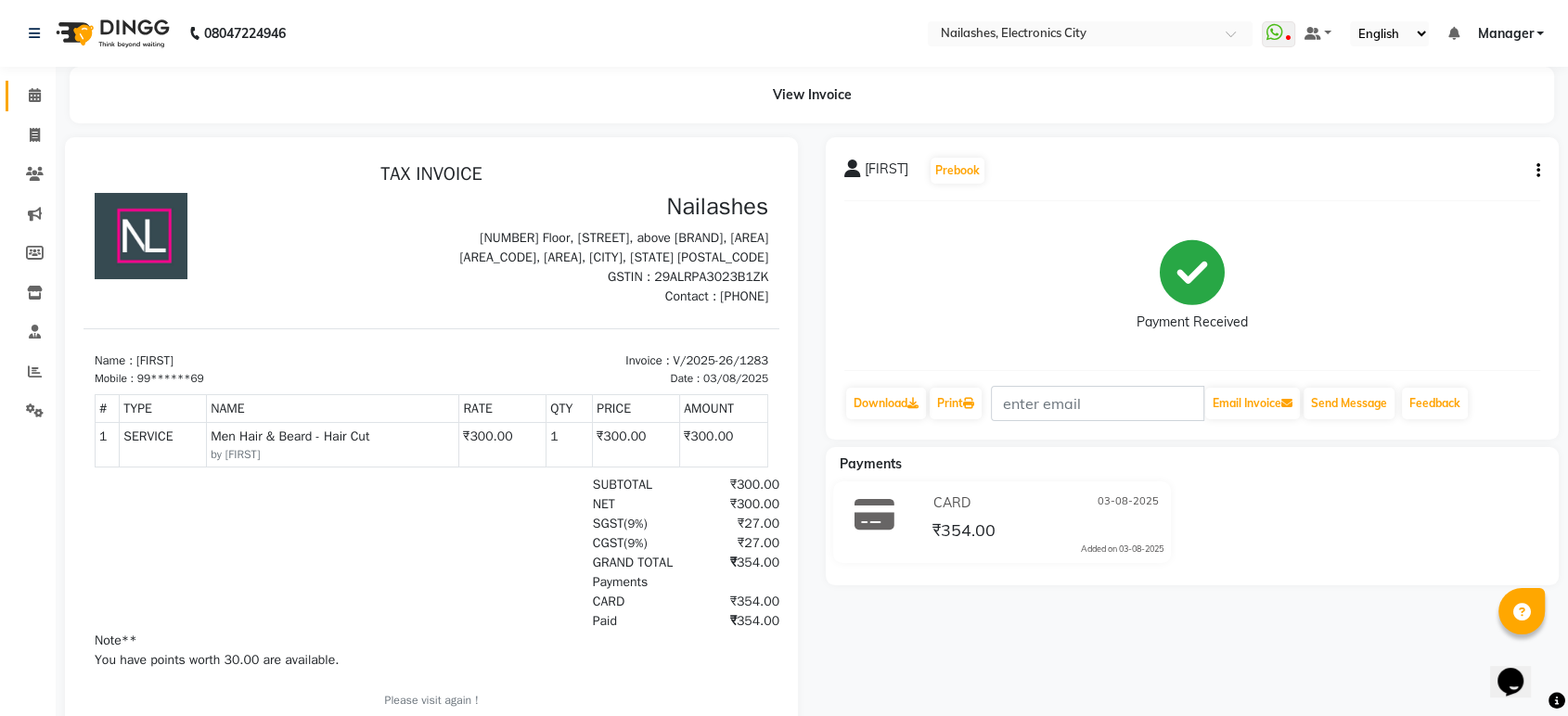 click 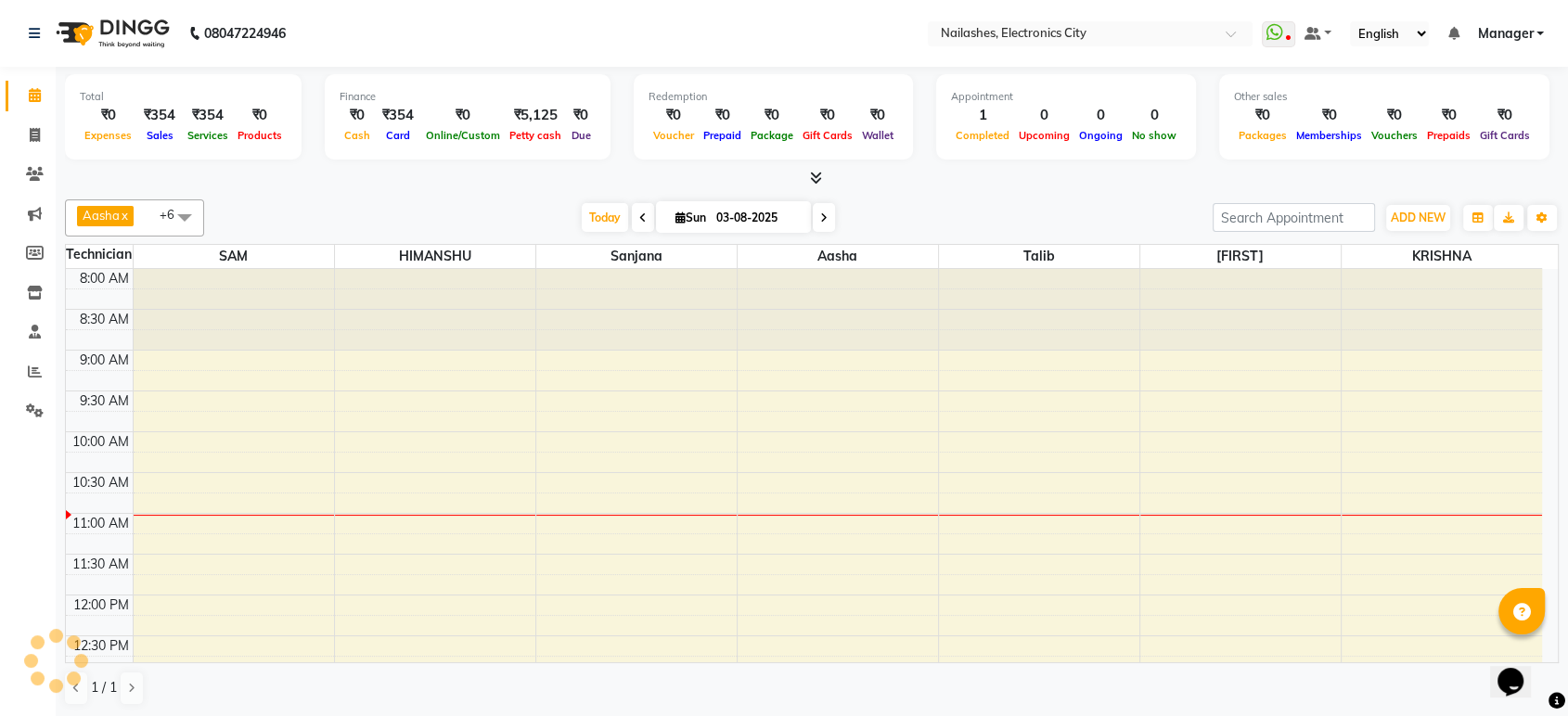 scroll, scrollTop: 245, scrollLeft: 0, axis: vertical 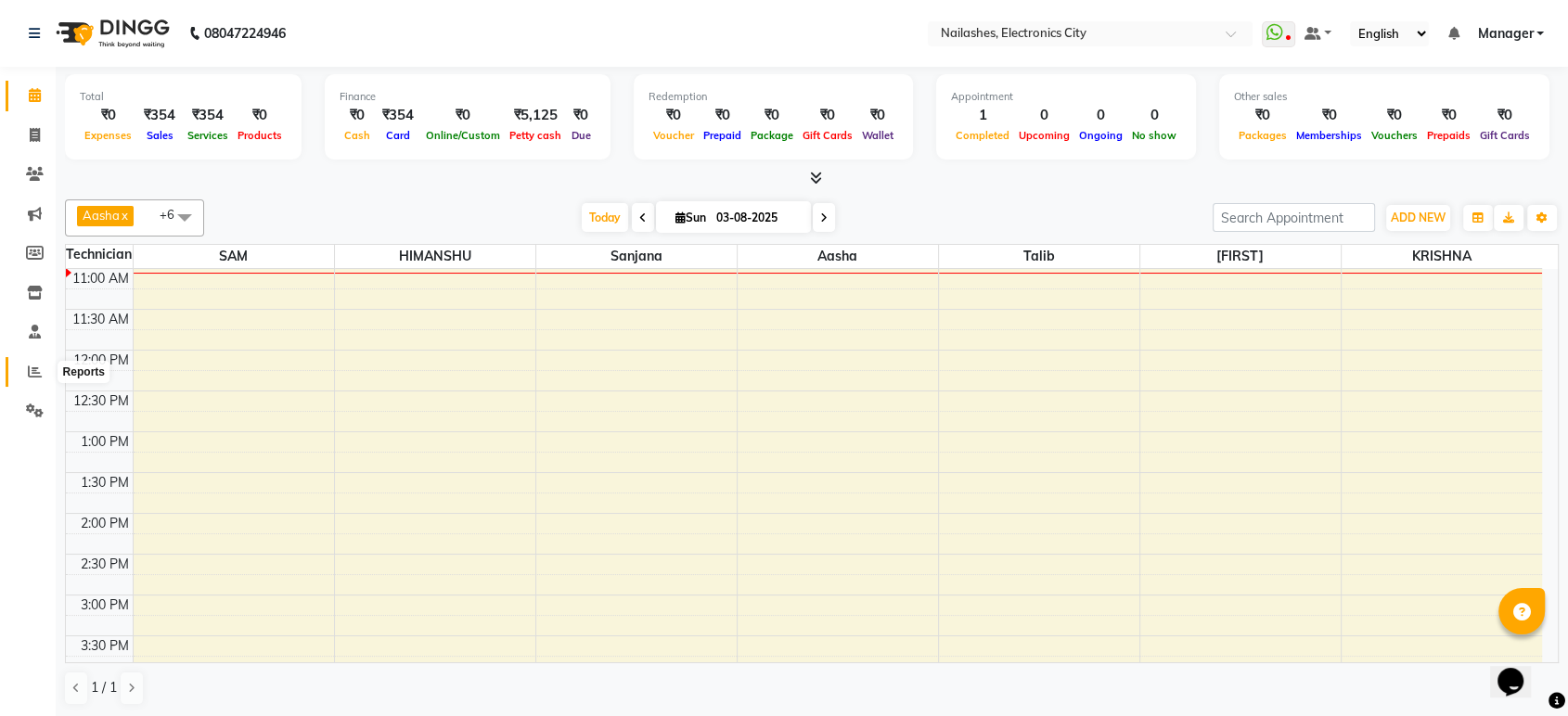 click 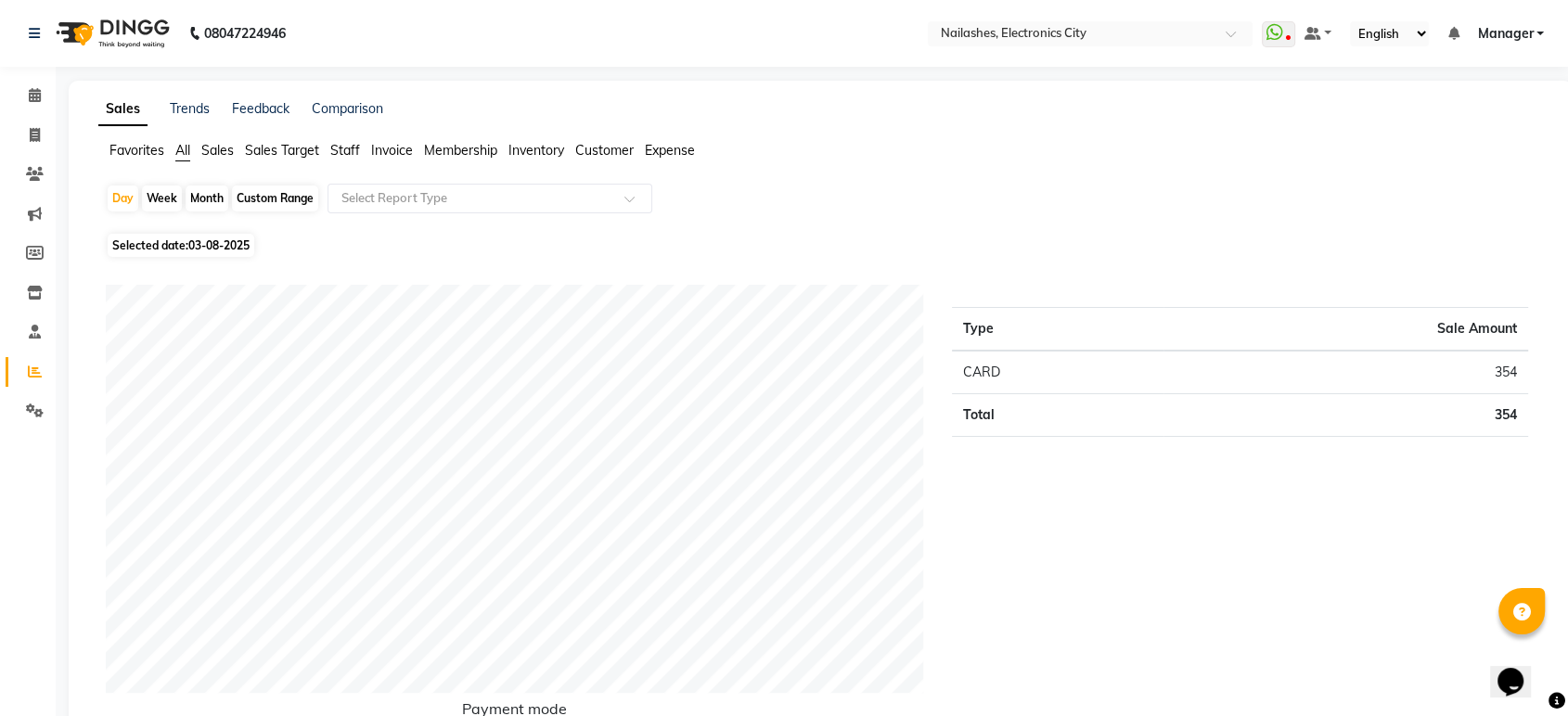 click on "Staff" 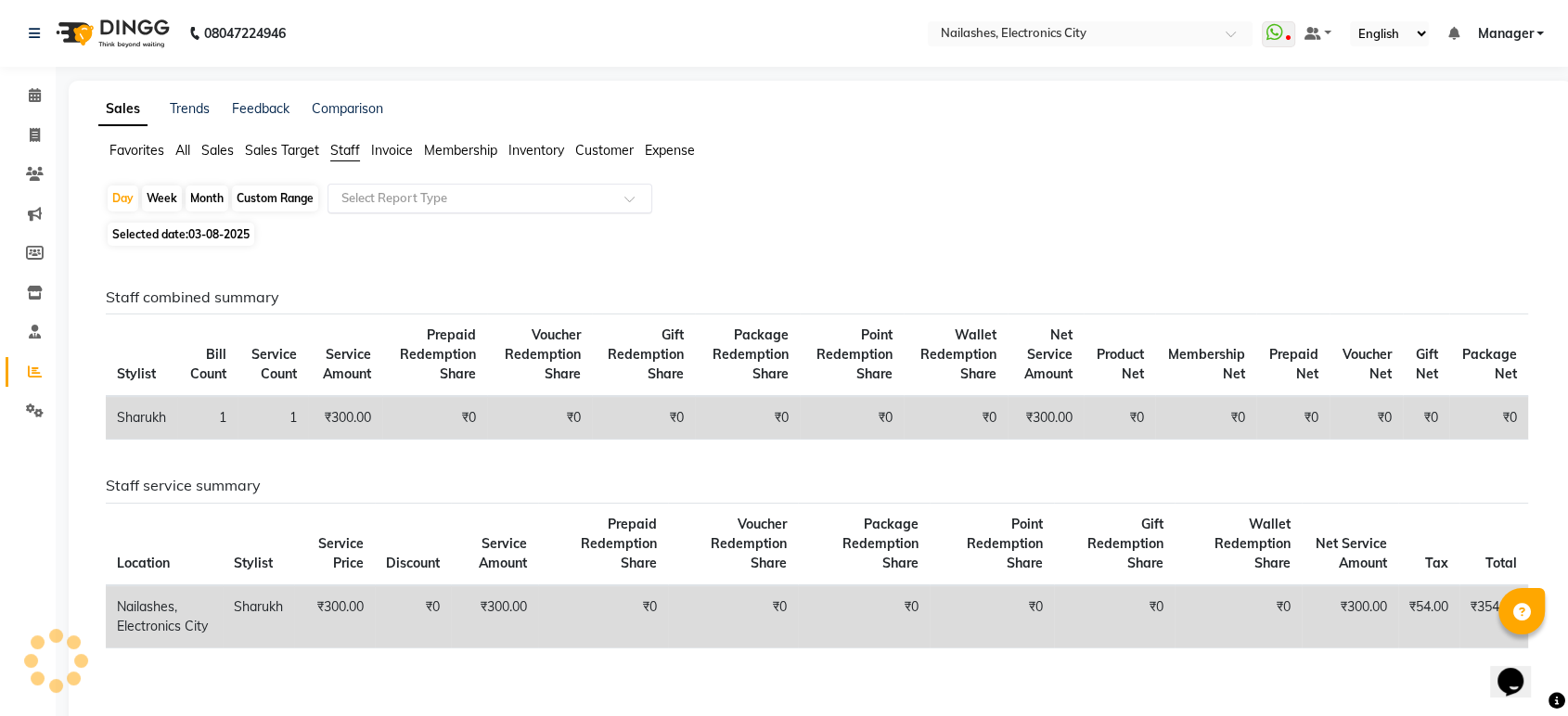 click 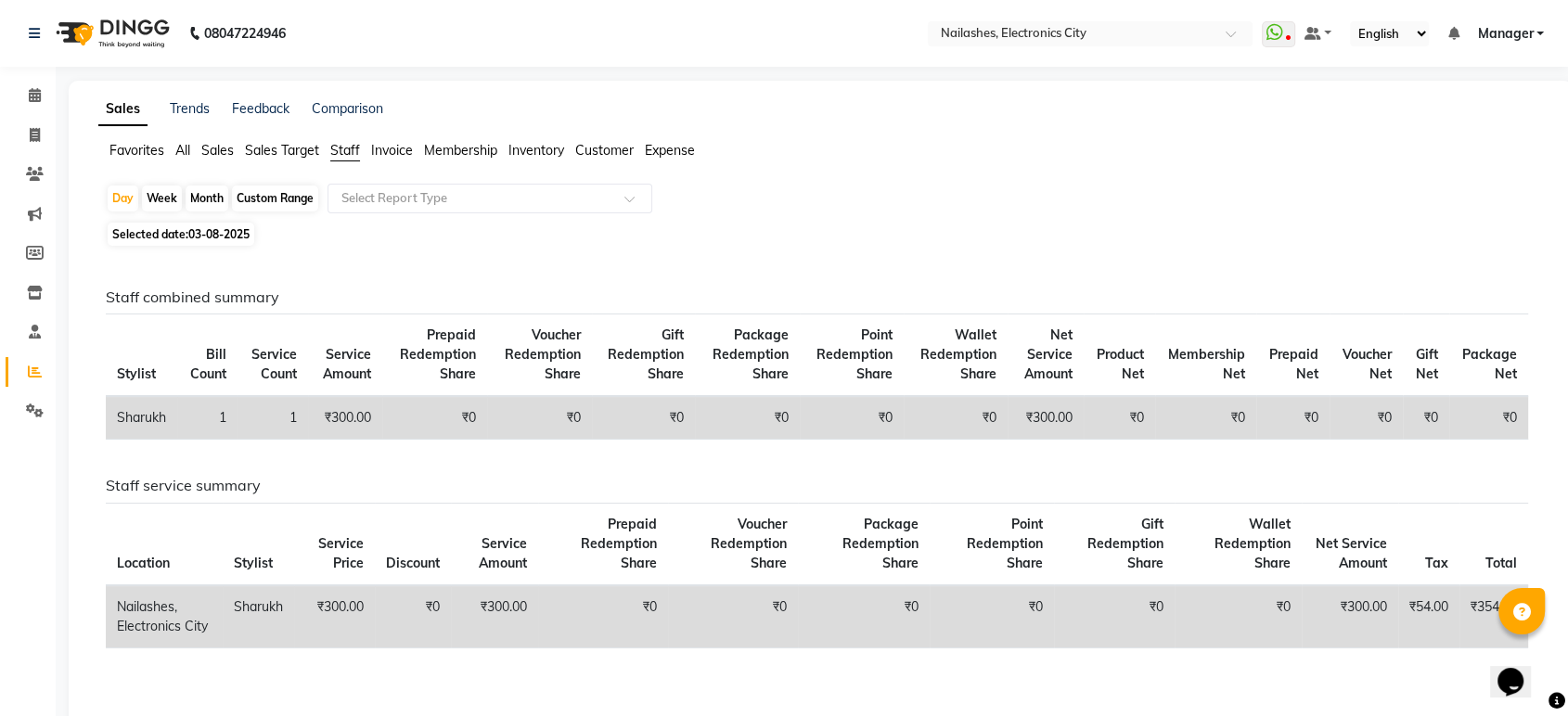 click on "Month" 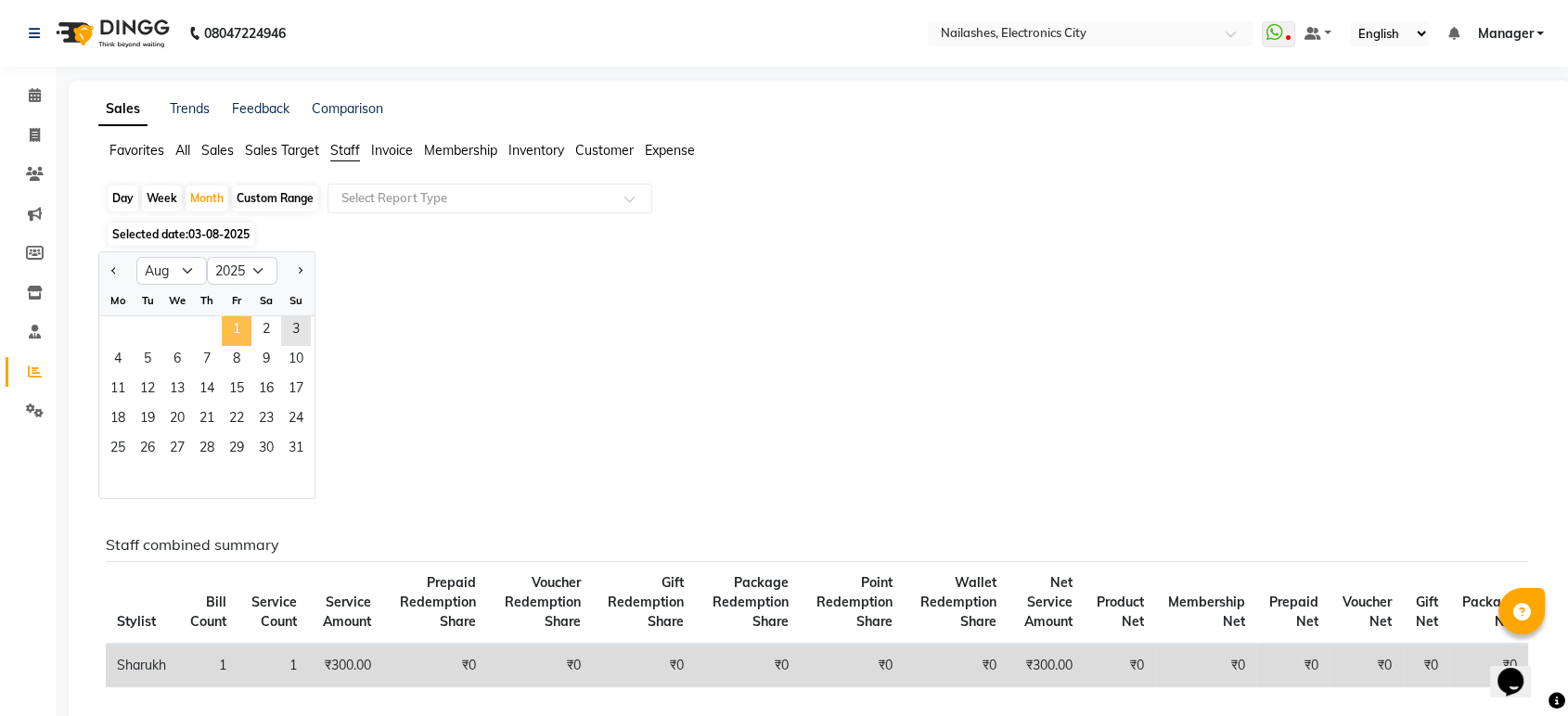 click on "1" 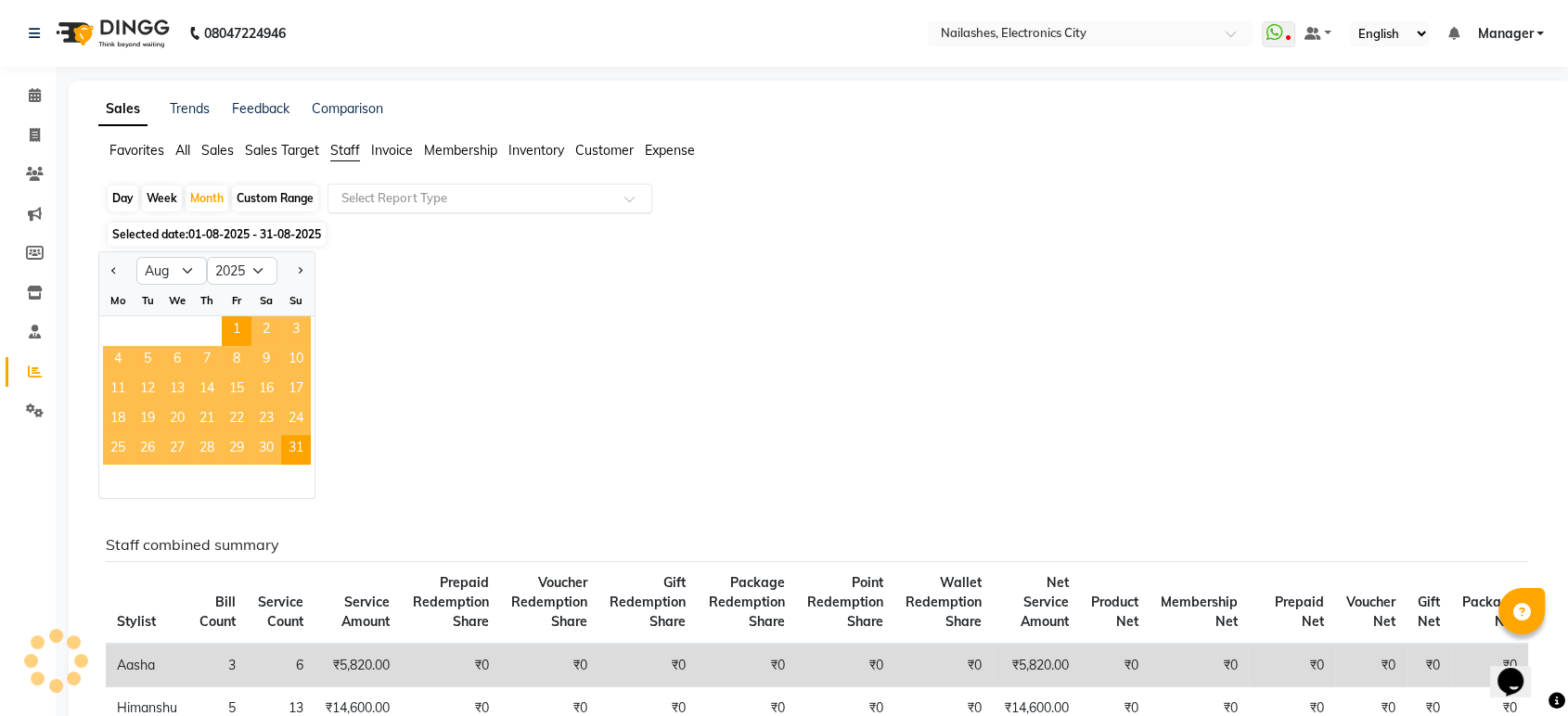 click 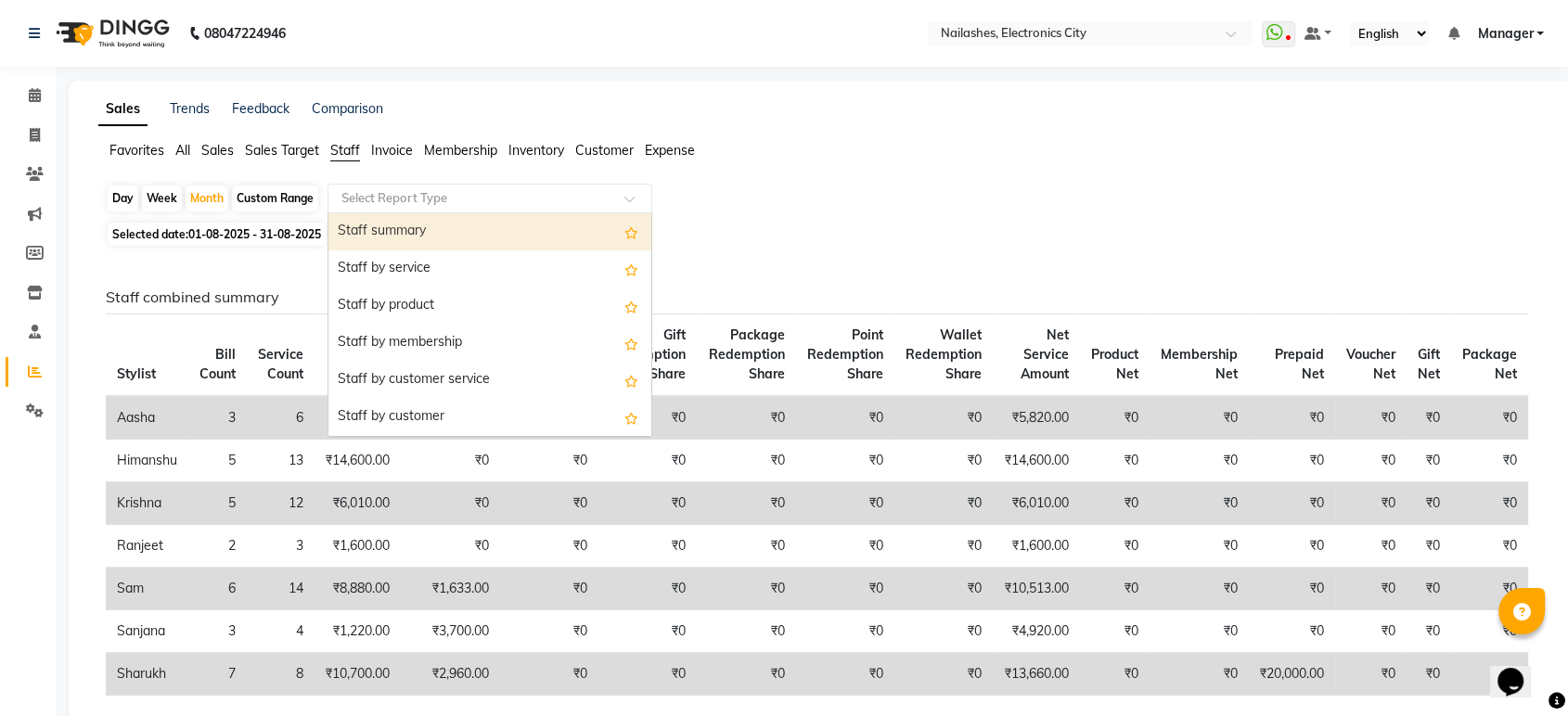 click on "Staff summary" at bounding box center [490, 232] 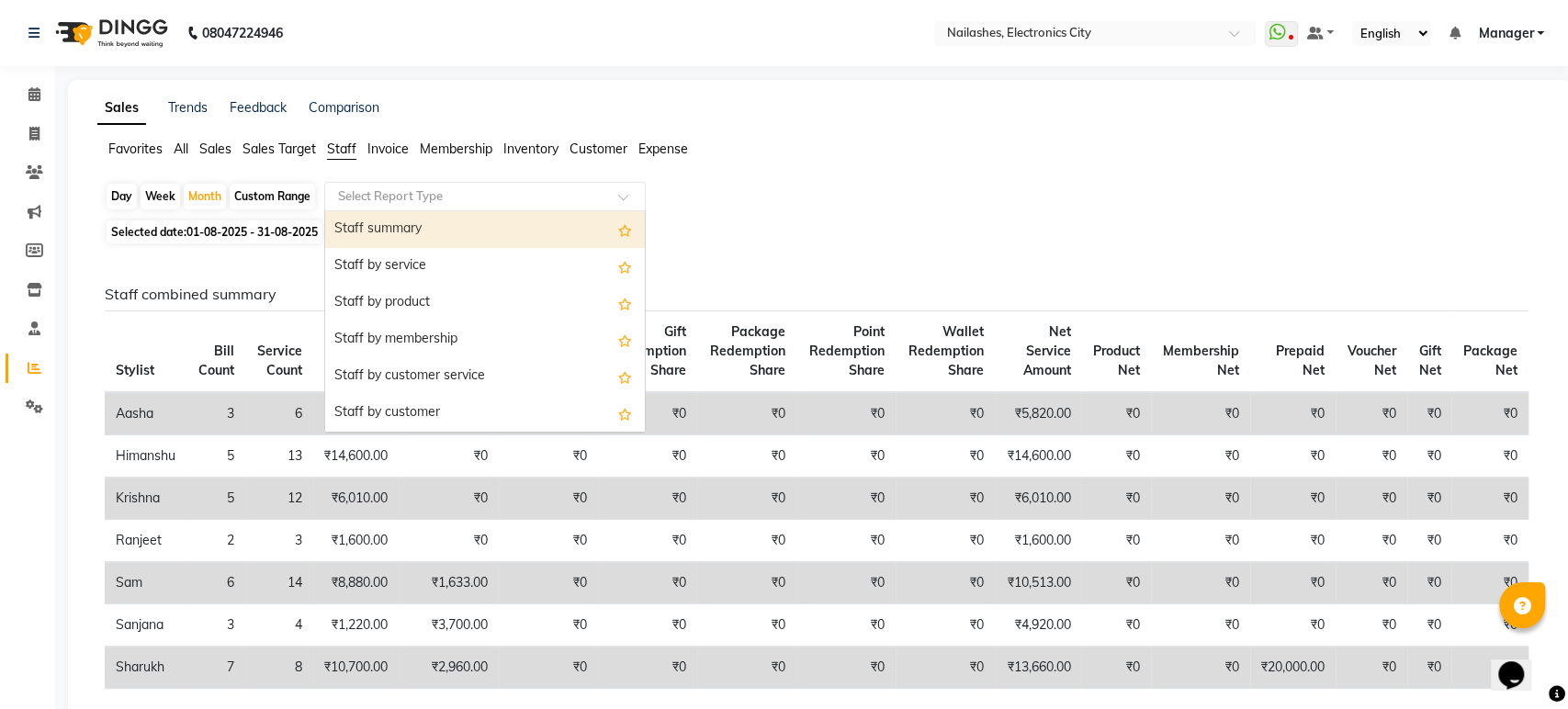 select on "csv" 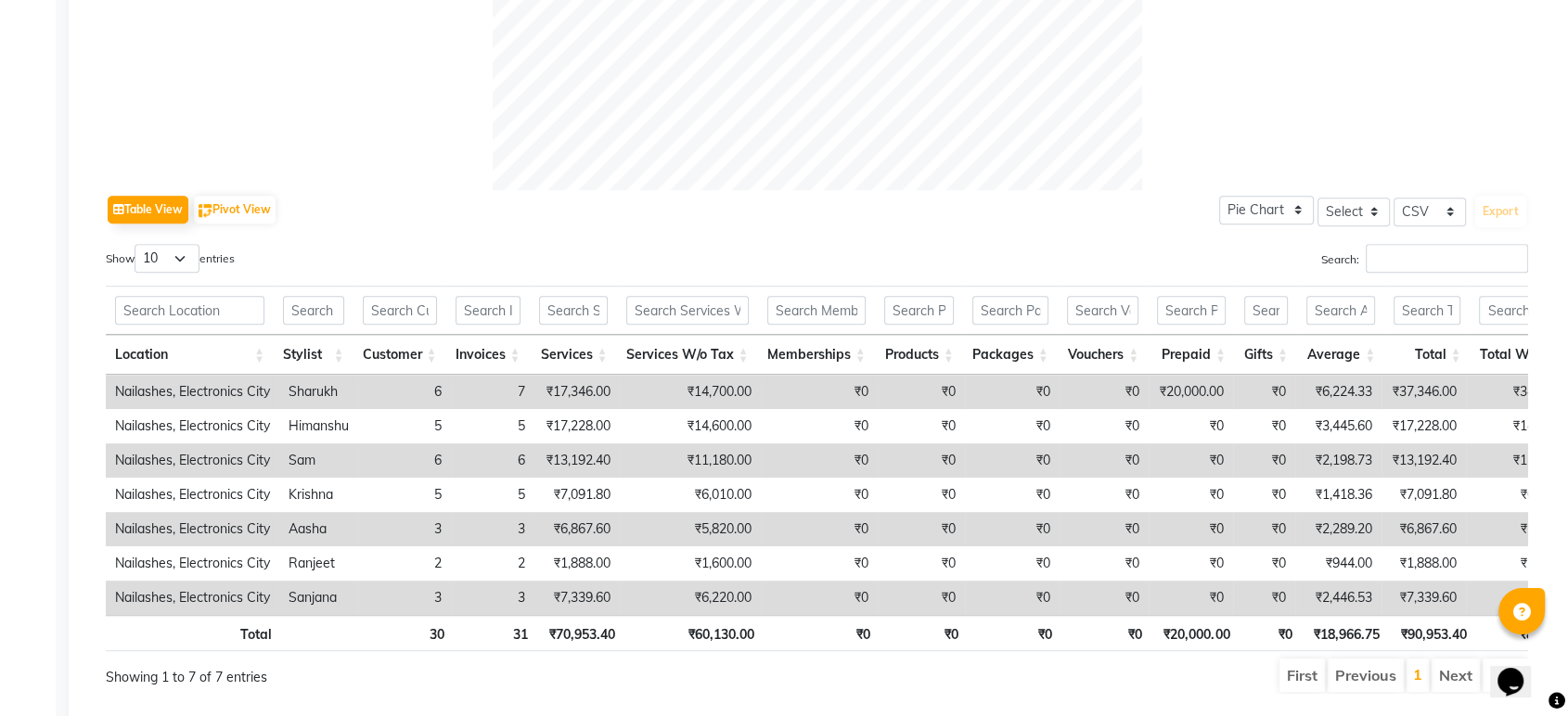 scroll, scrollTop: 816, scrollLeft: 0, axis: vertical 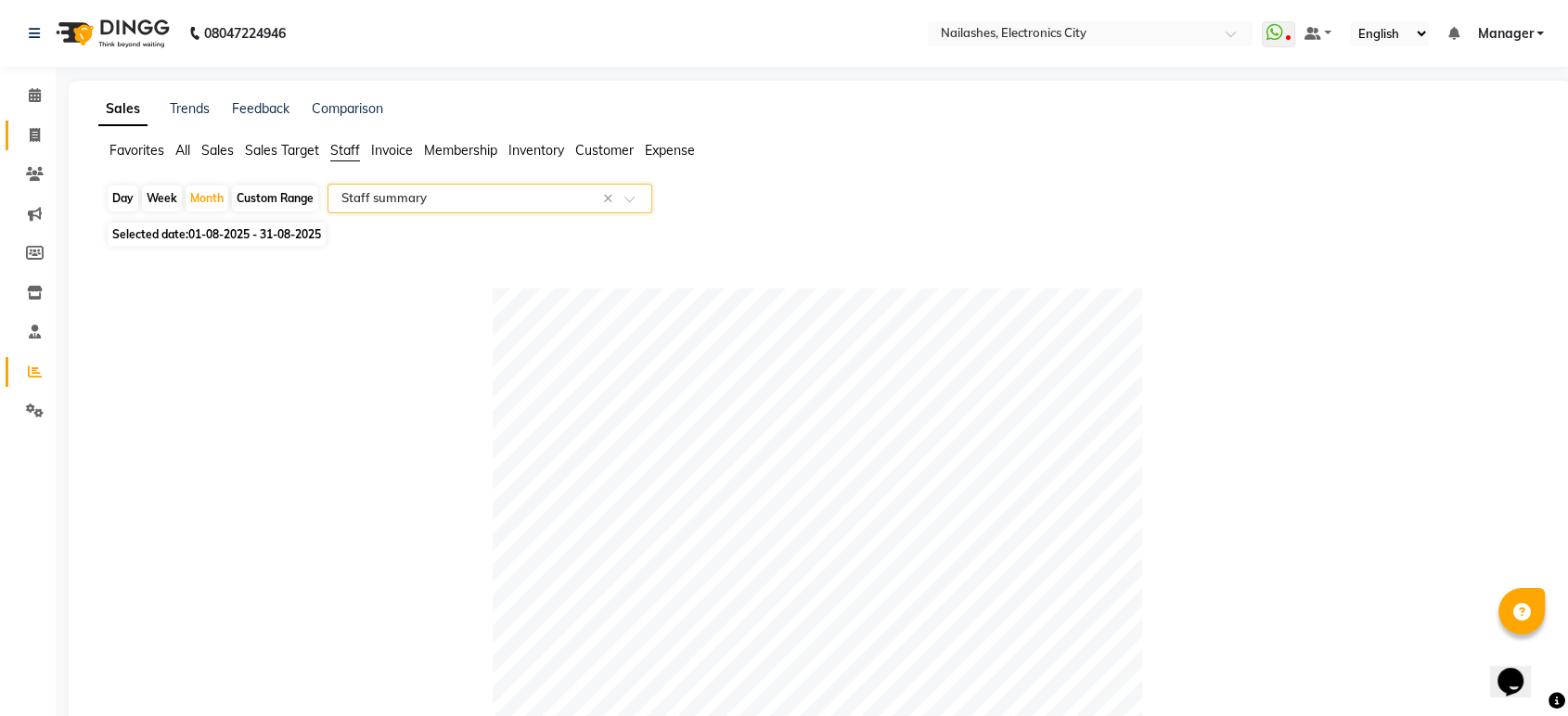 click 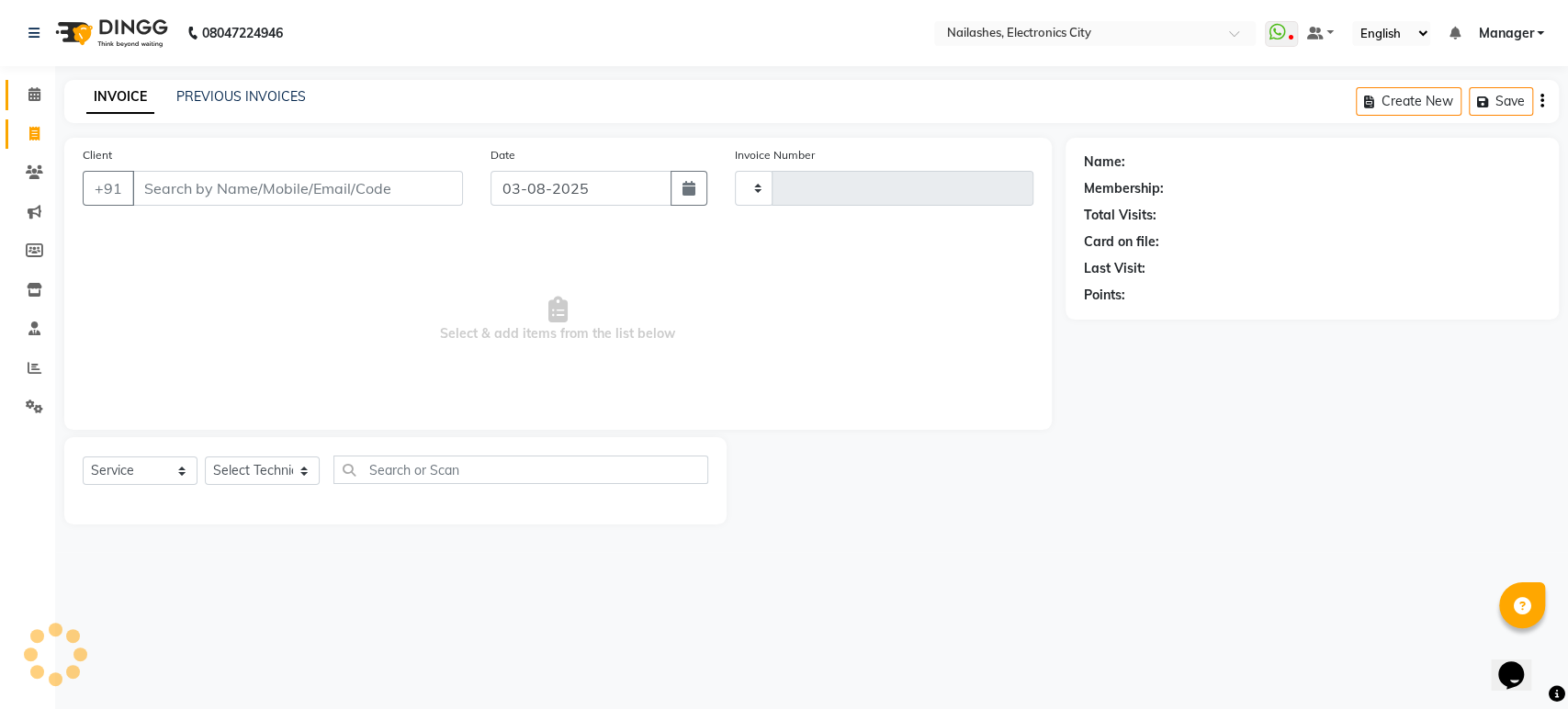 type on "1284" 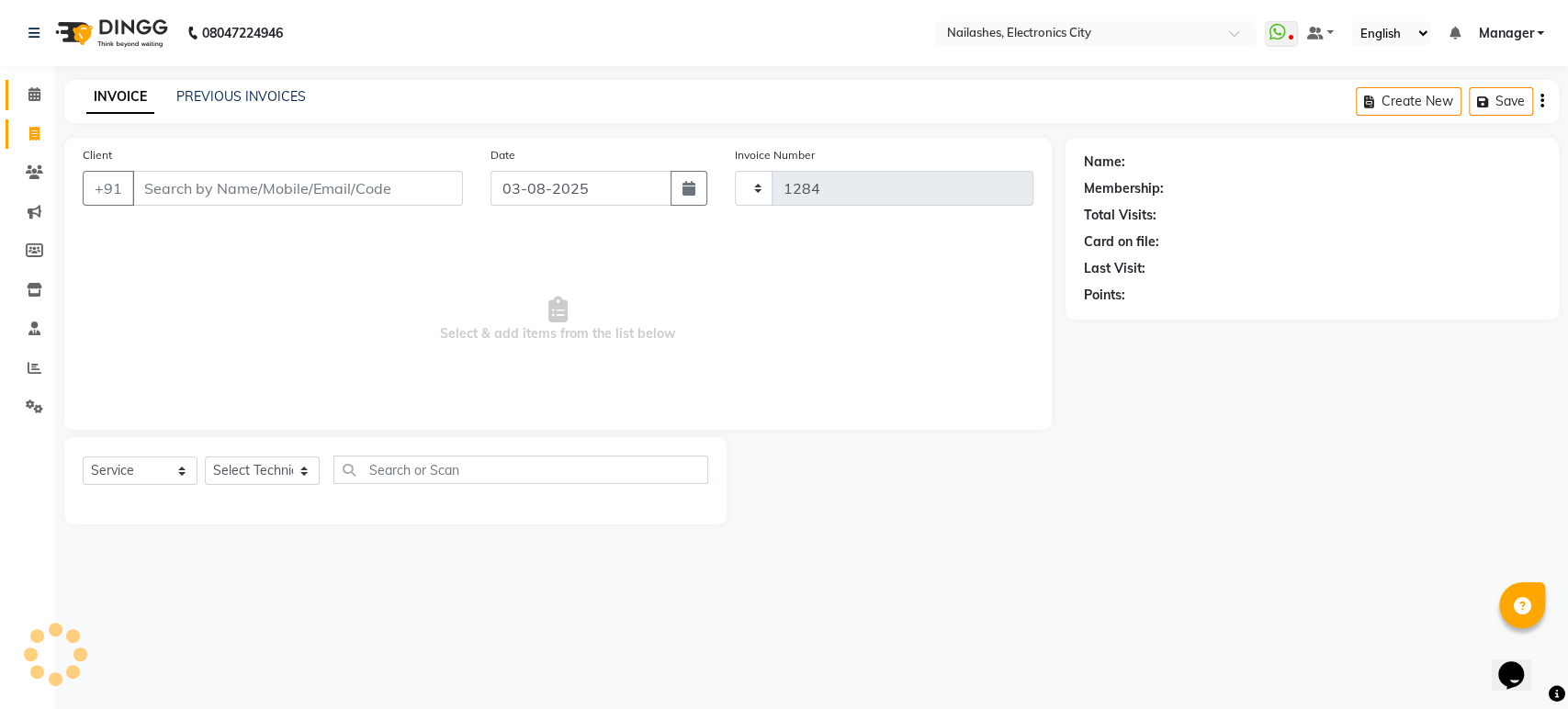 select on "4251" 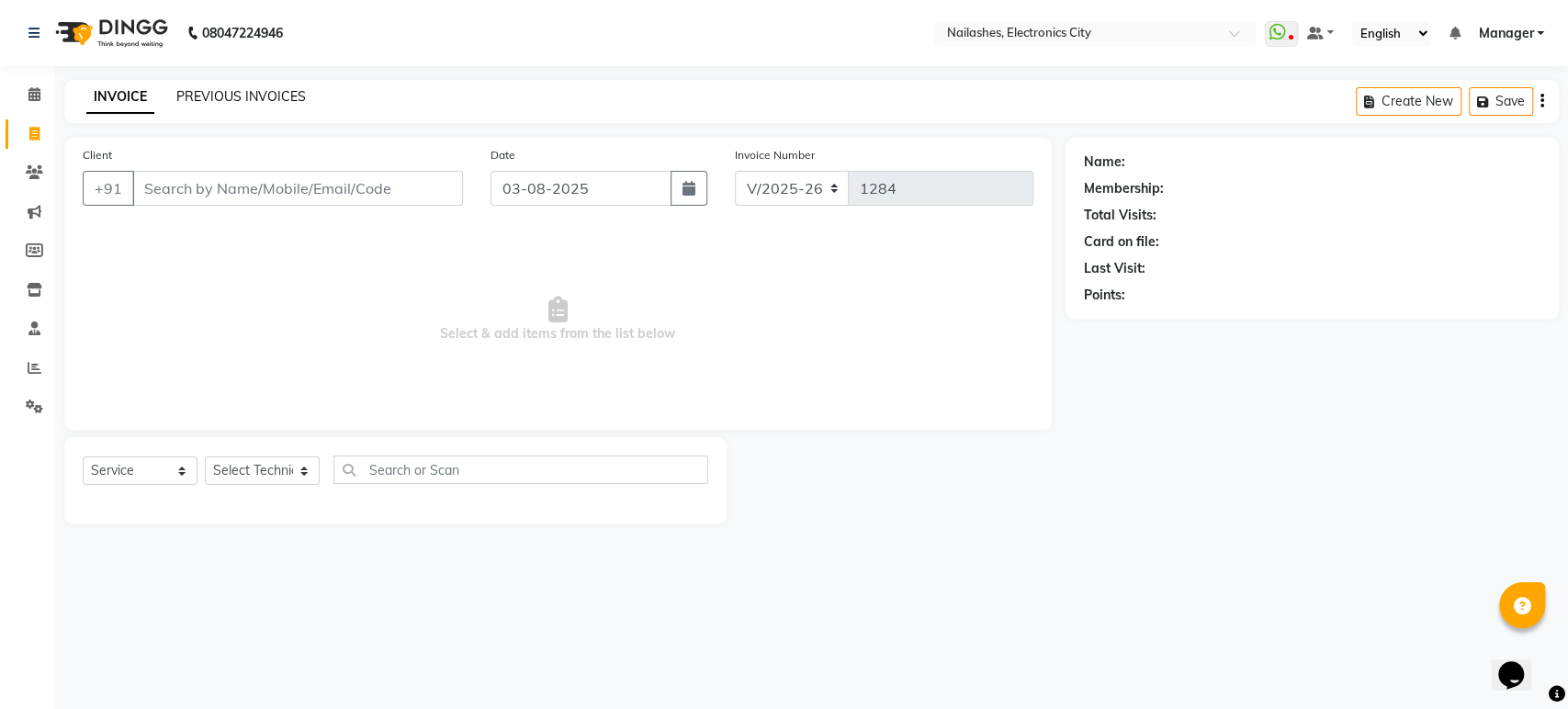 click on "PREVIOUS INVOICES" 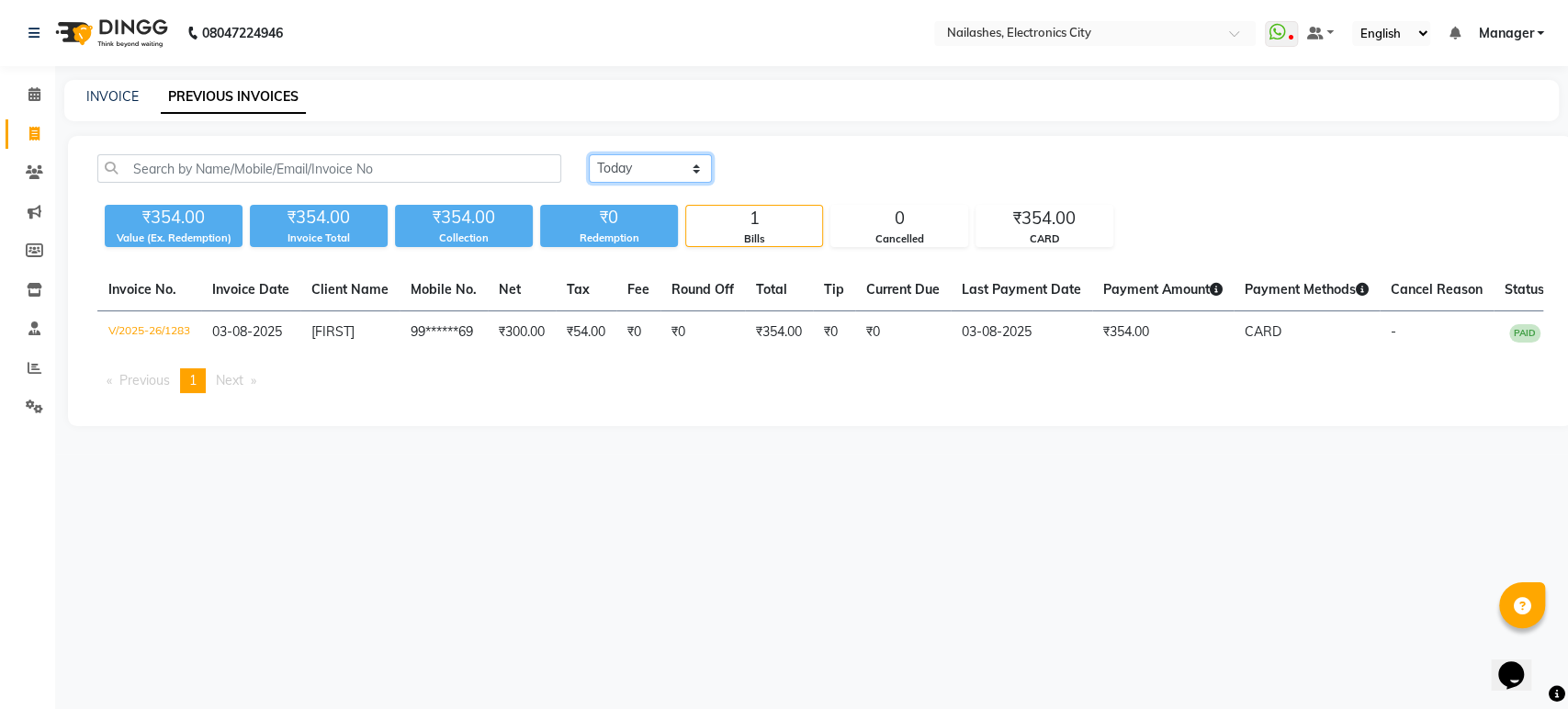 click on "Today Yesterday Custom Range" 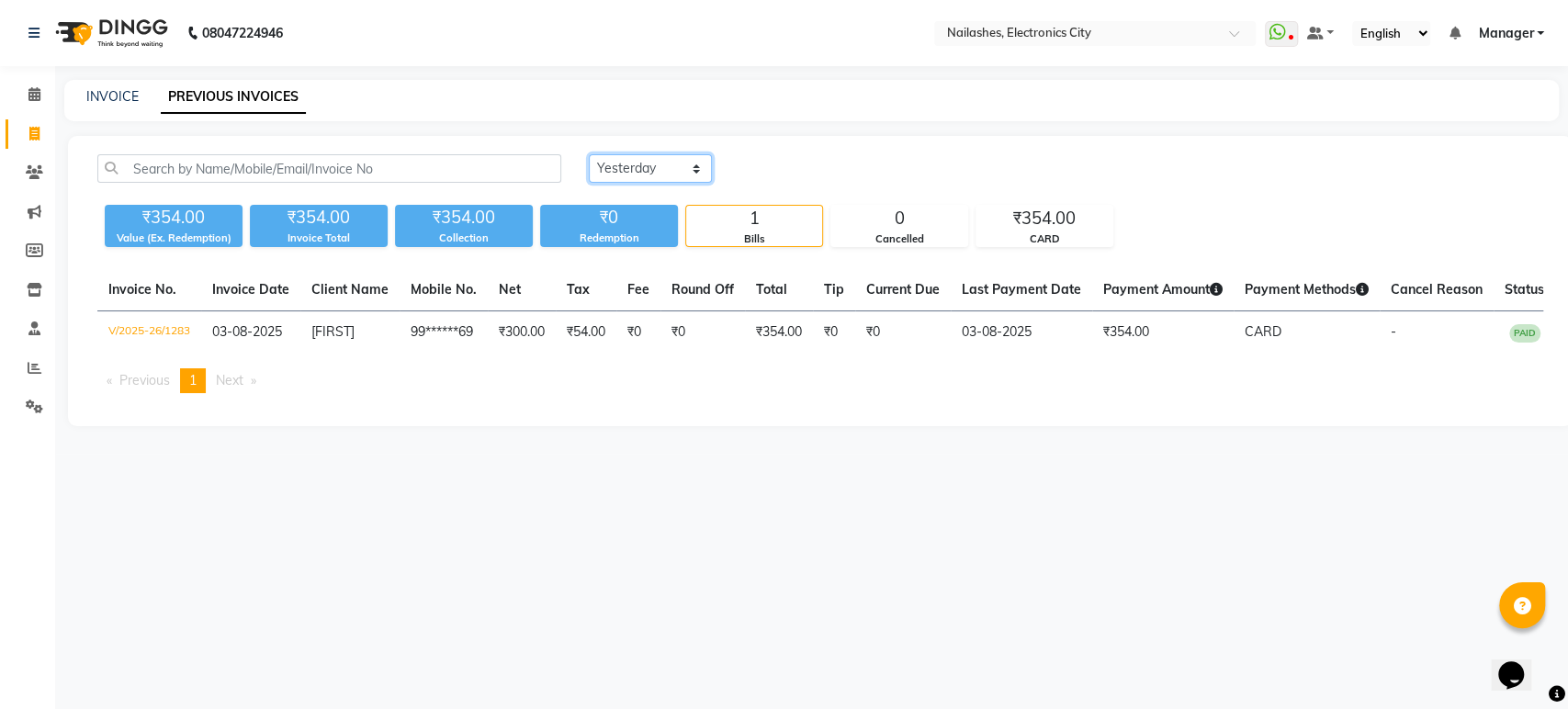 click on "Today Yesterday Custom Range" 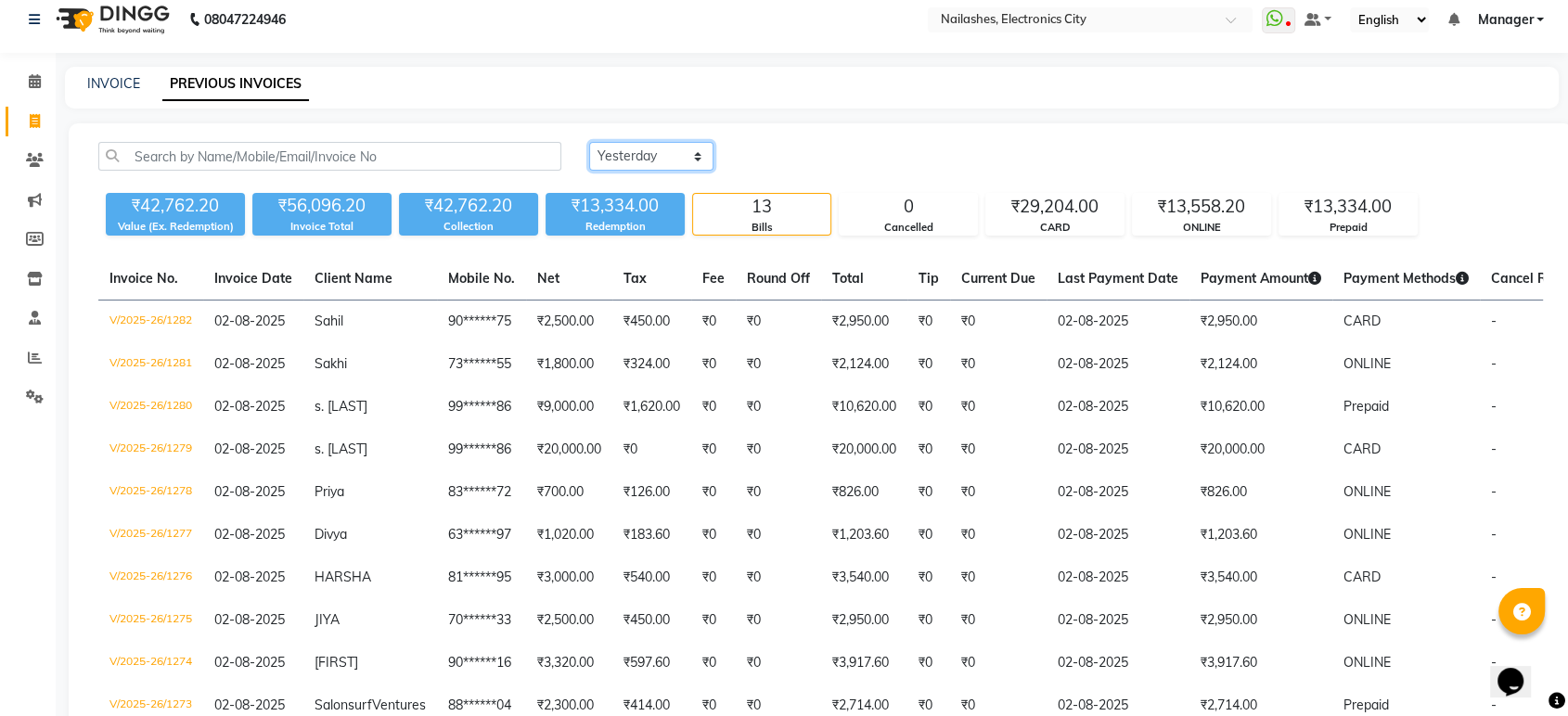 scroll, scrollTop: 0, scrollLeft: 0, axis: both 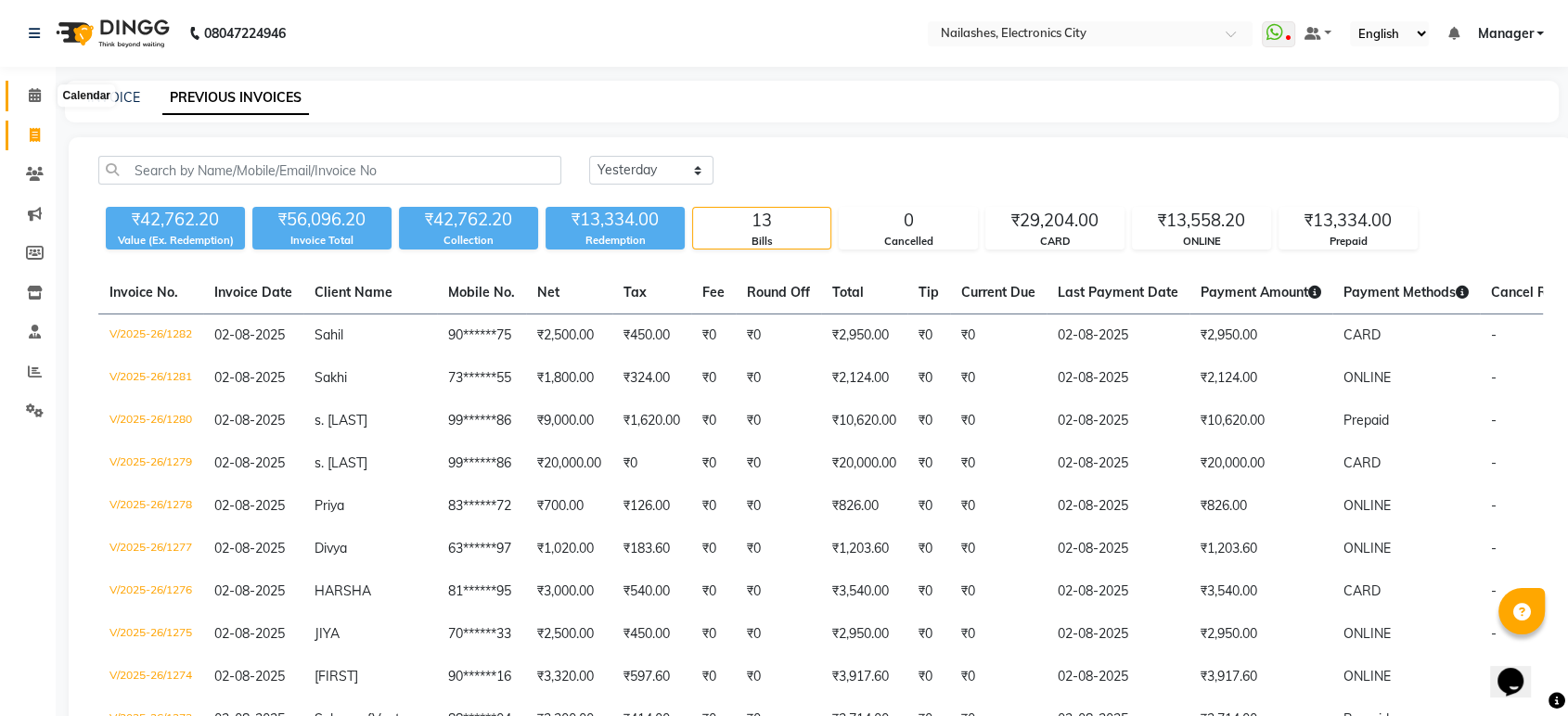 click 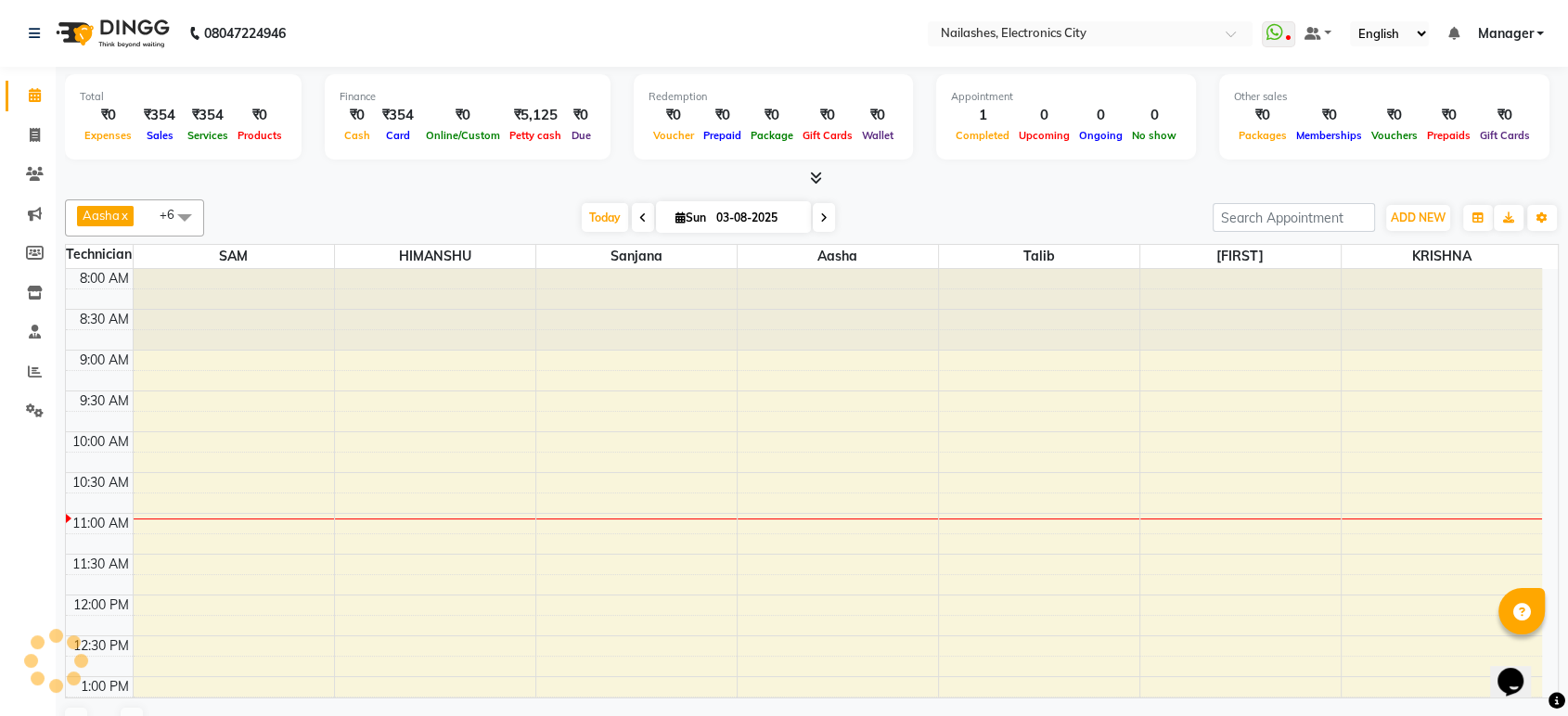 scroll, scrollTop: 245, scrollLeft: 0, axis: vertical 